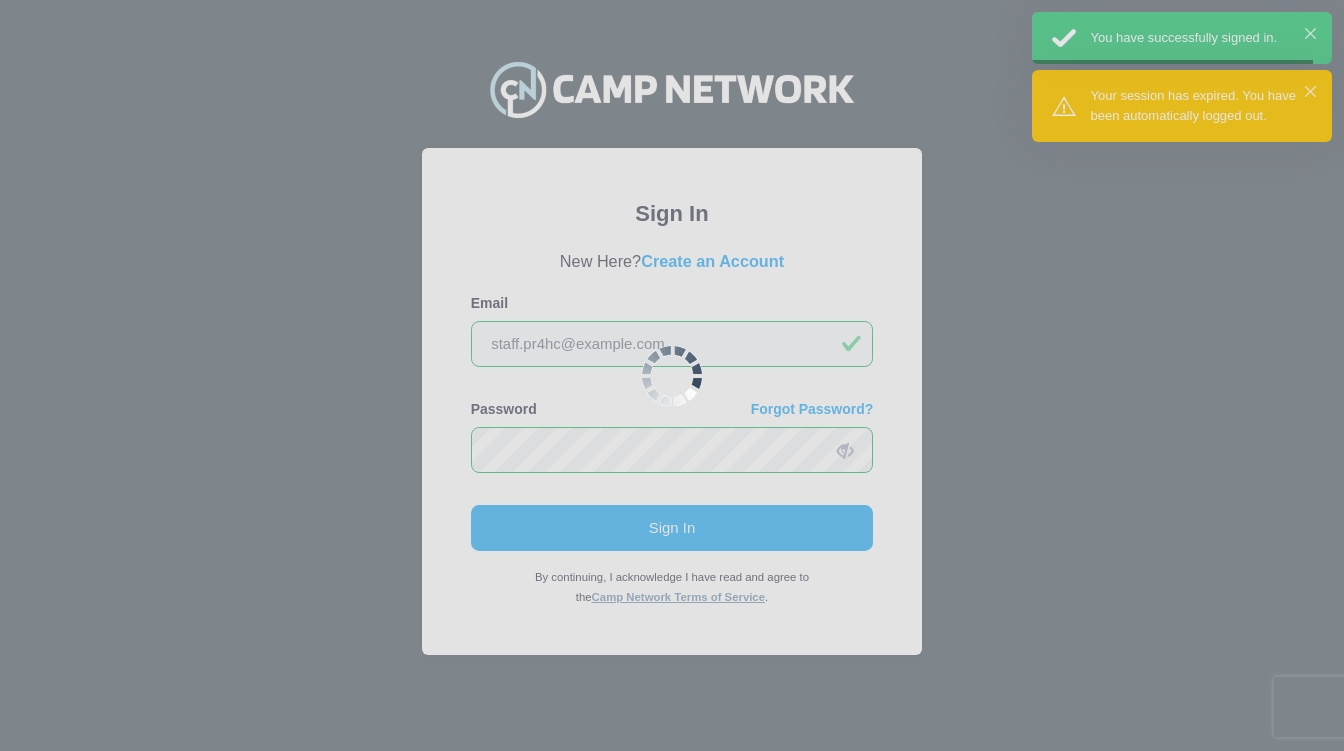 scroll, scrollTop: 0, scrollLeft: 0, axis: both 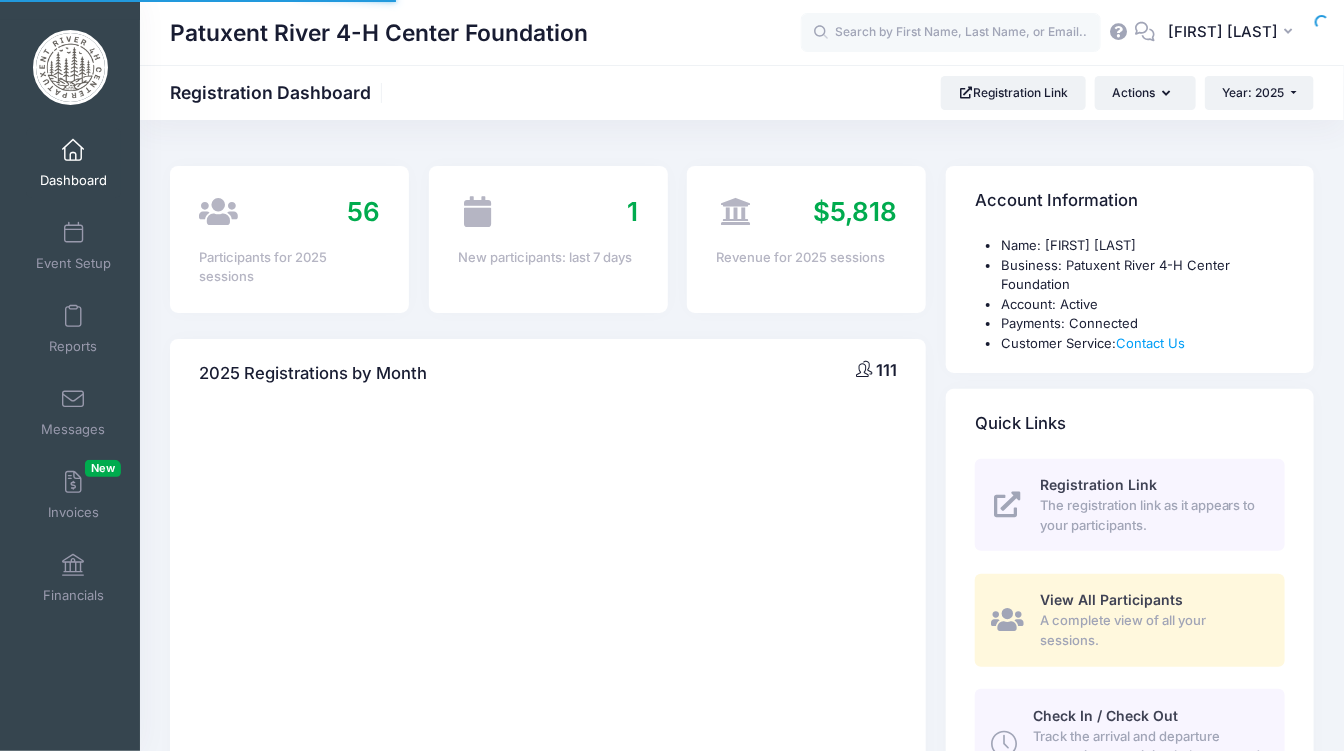 select 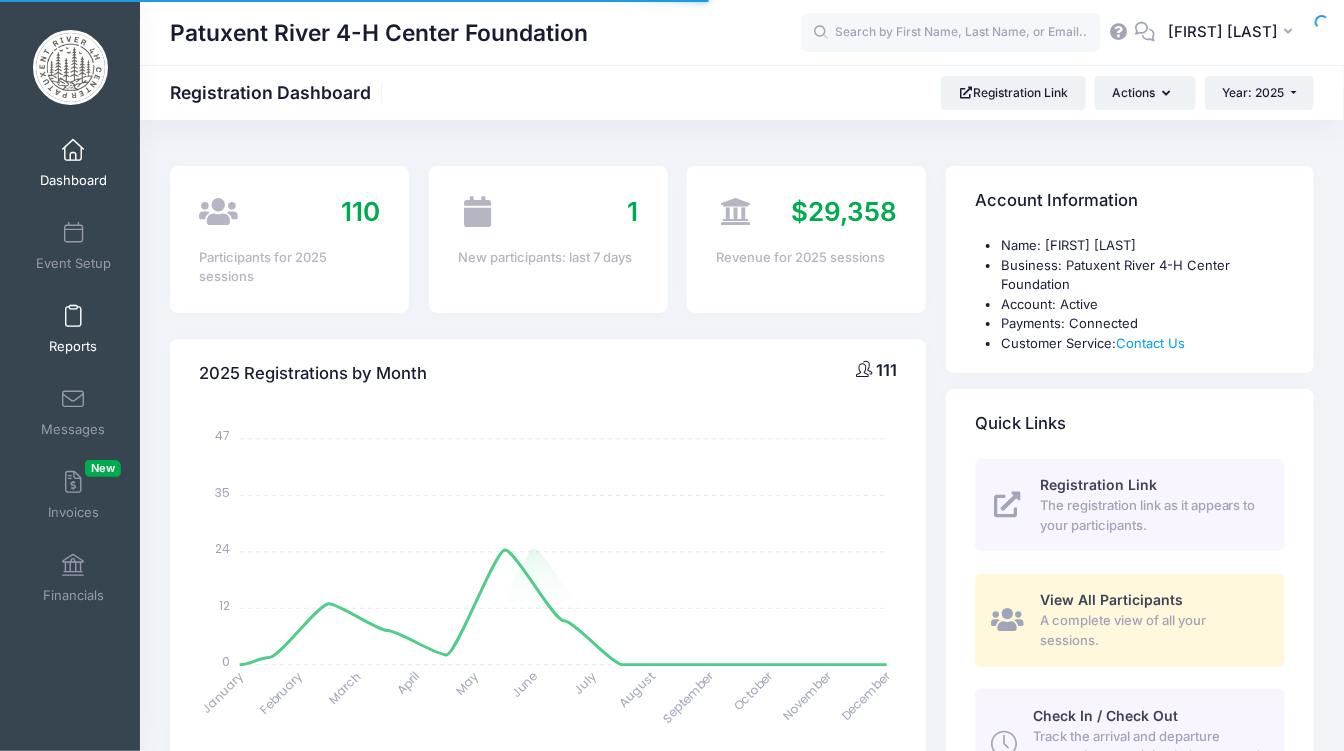 click at bounding box center (73, 317) 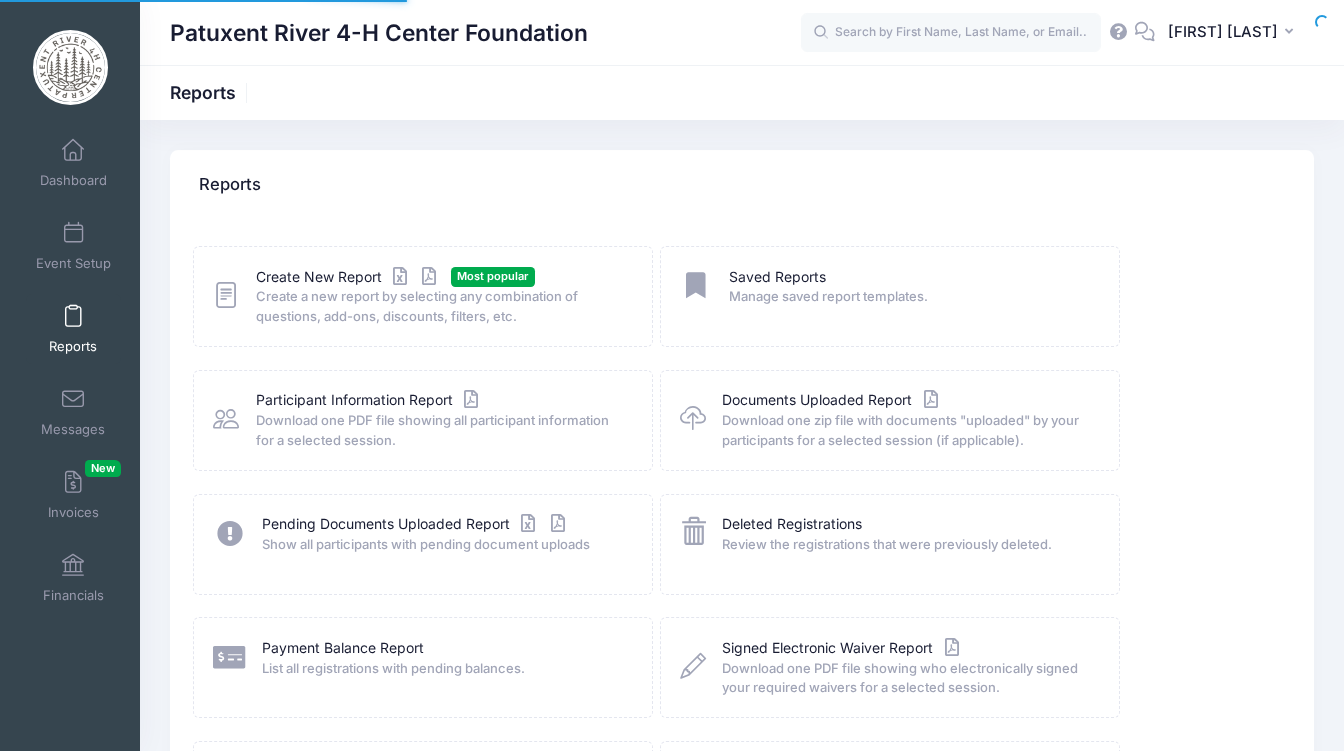 scroll, scrollTop: 0, scrollLeft: 0, axis: both 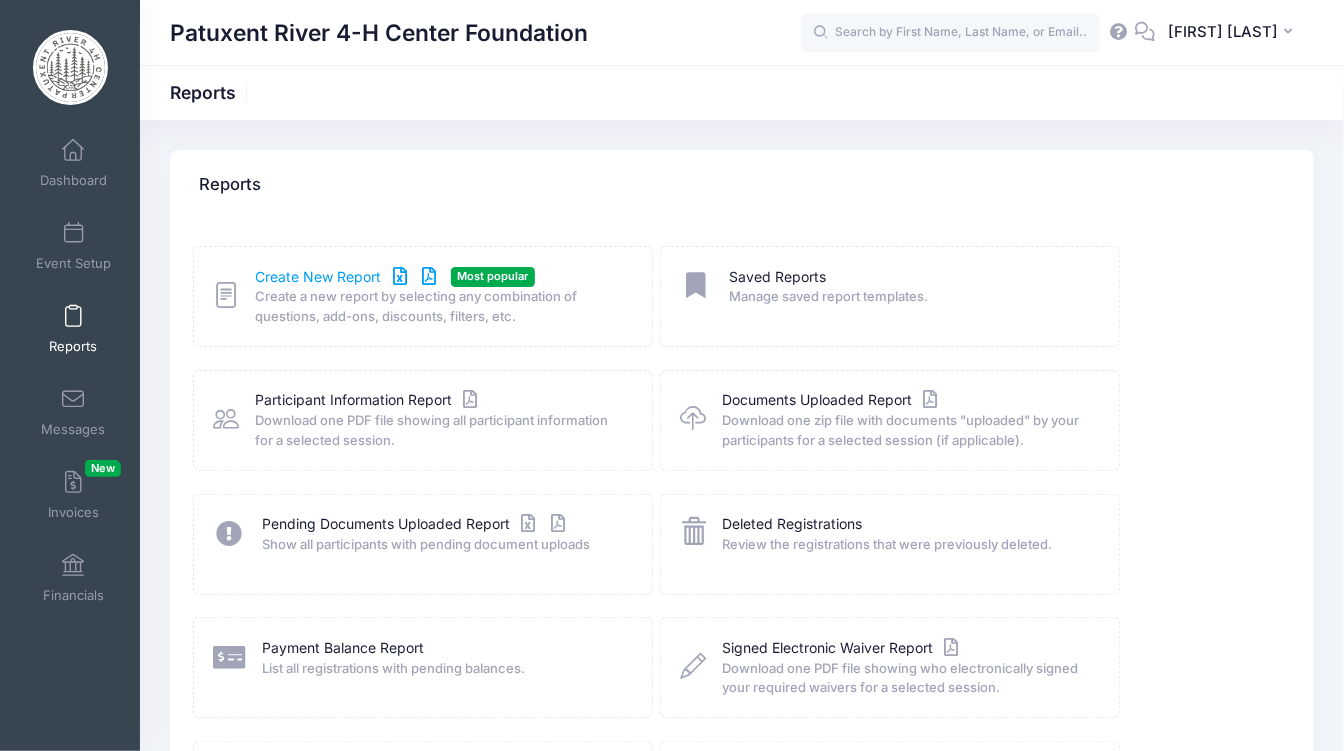 click on "Create New Report" at bounding box center (349, 277) 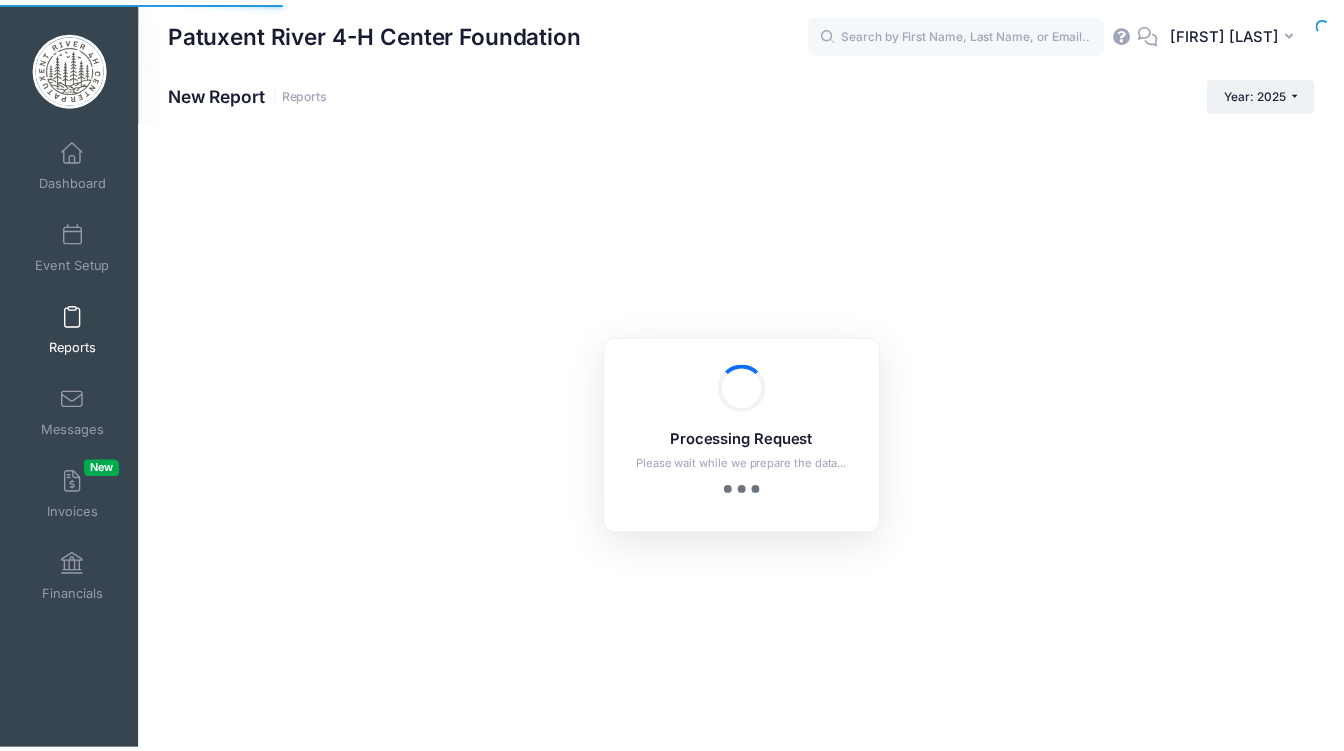 scroll, scrollTop: 0, scrollLeft: 0, axis: both 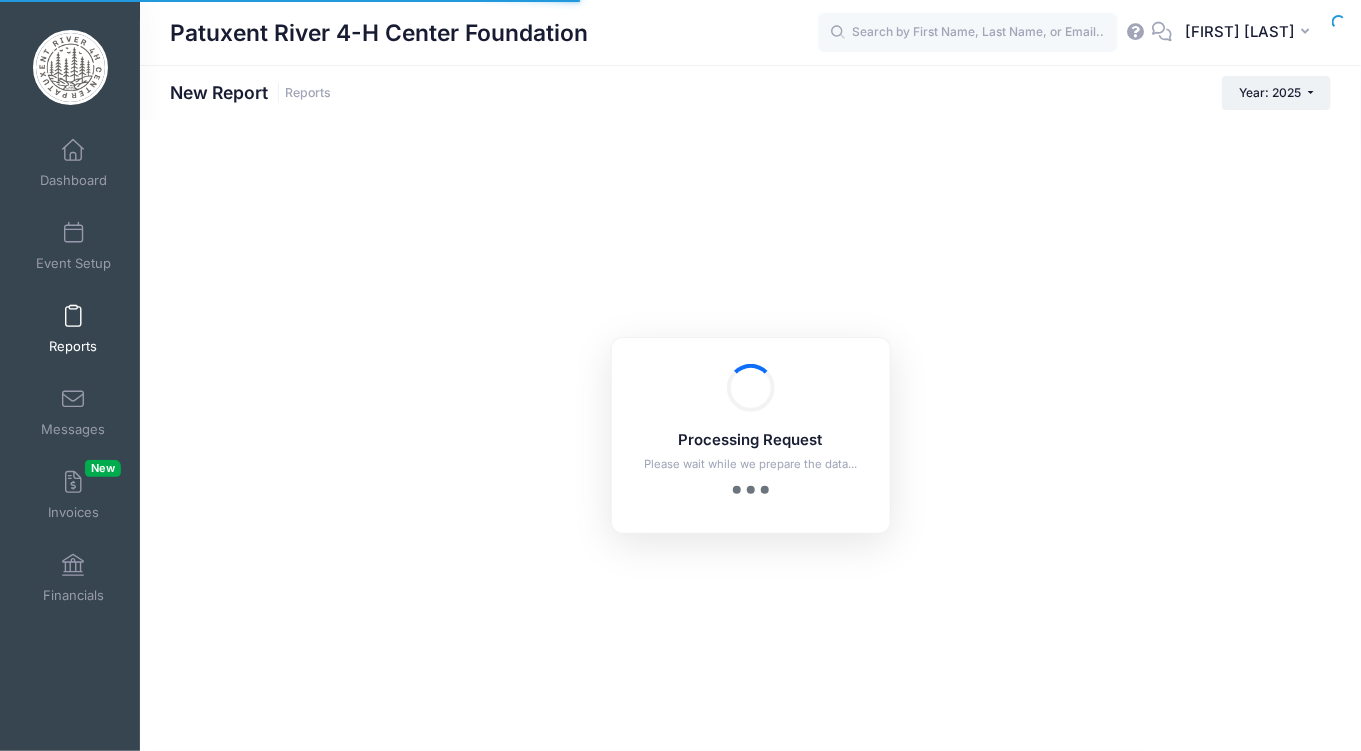 checkbox on "true" 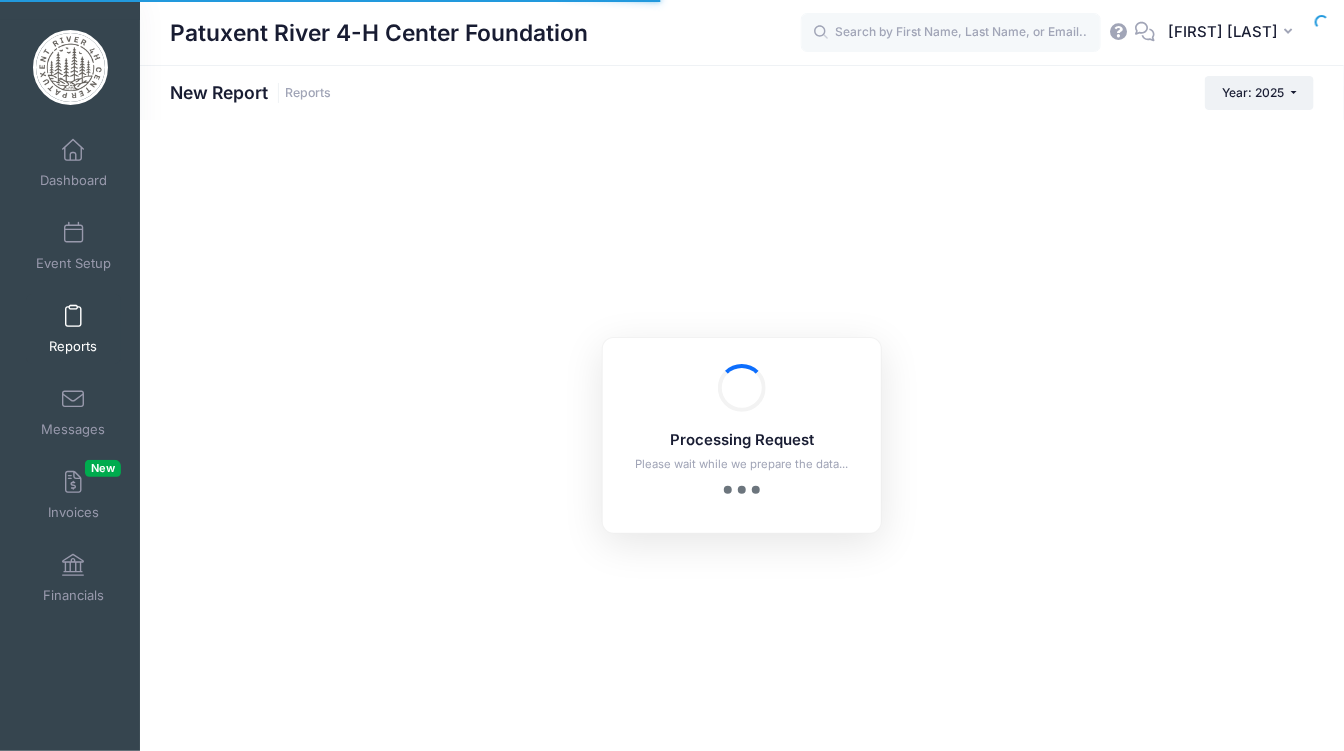 scroll, scrollTop: 0, scrollLeft: 0, axis: both 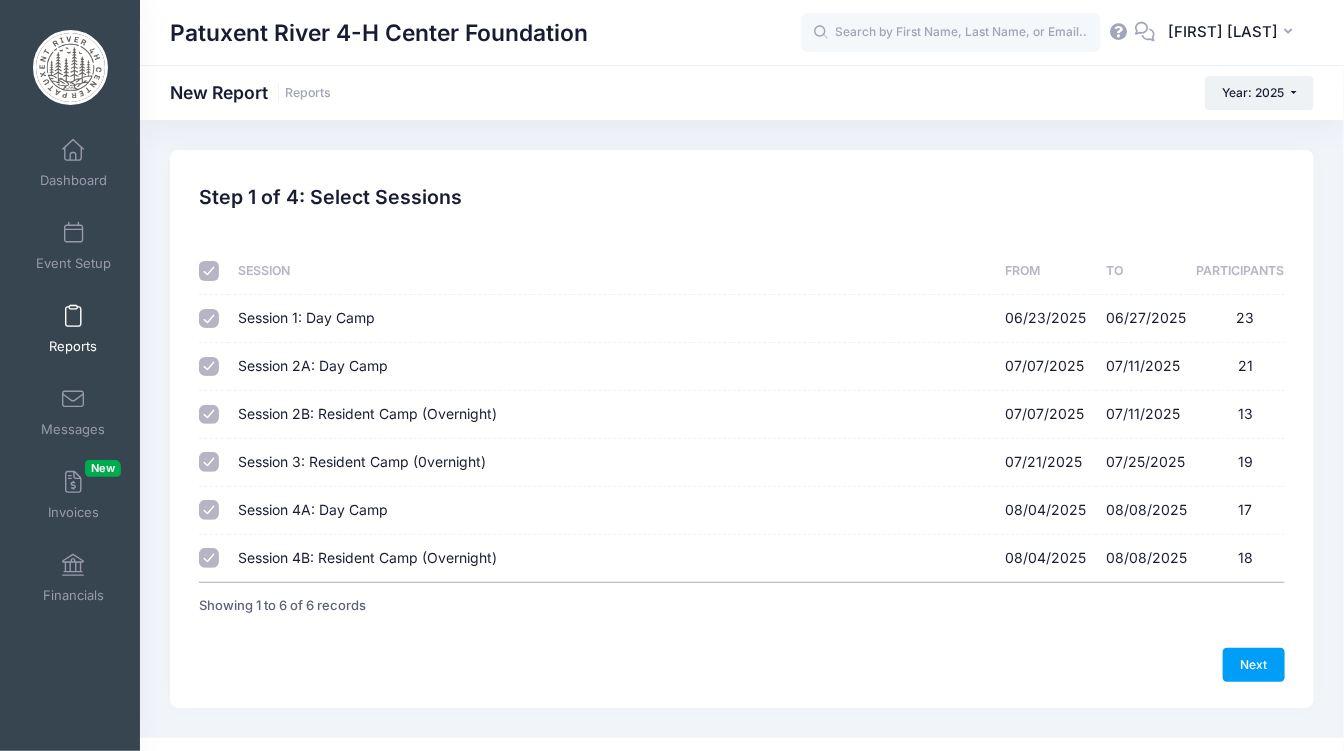 click on "Session 3: Resident Camp (0vernight) 07/21/2025 - 07/25/2025  19" at bounding box center (209, 462) 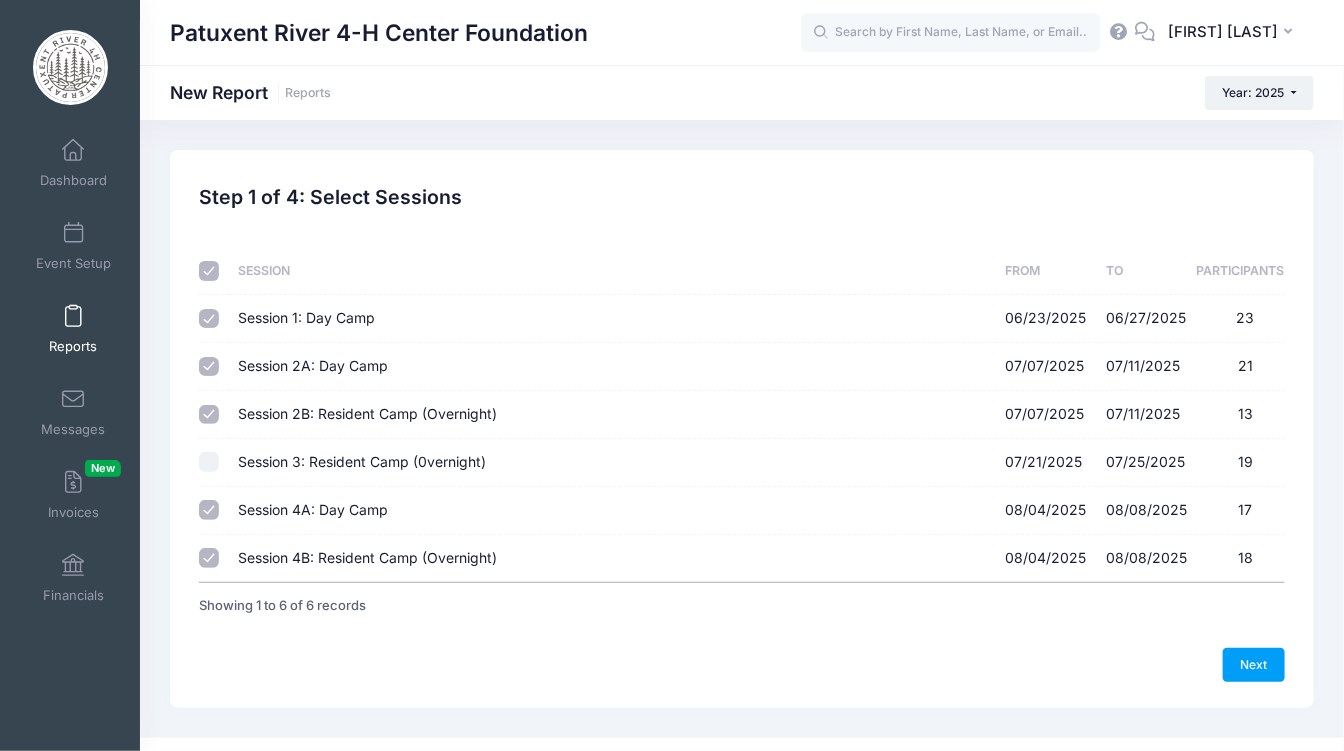 click on "Session 4B: Resident Camp (Overnight) 08/04/2025 - 08/08/2025  18" at bounding box center (209, 558) 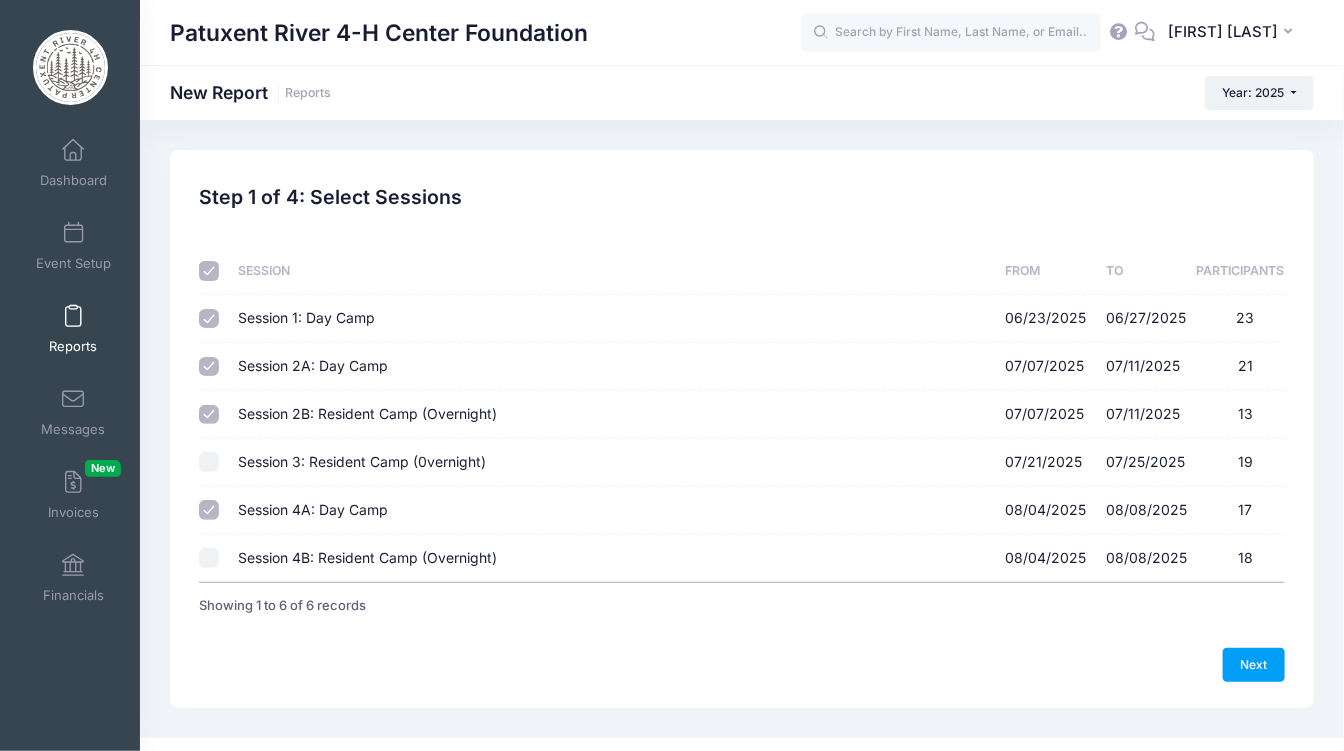 click on "Session 2B: Resident Camp (Overnight) 07/07/2025 - 07/11/2025  13" at bounding box center [209, 415] 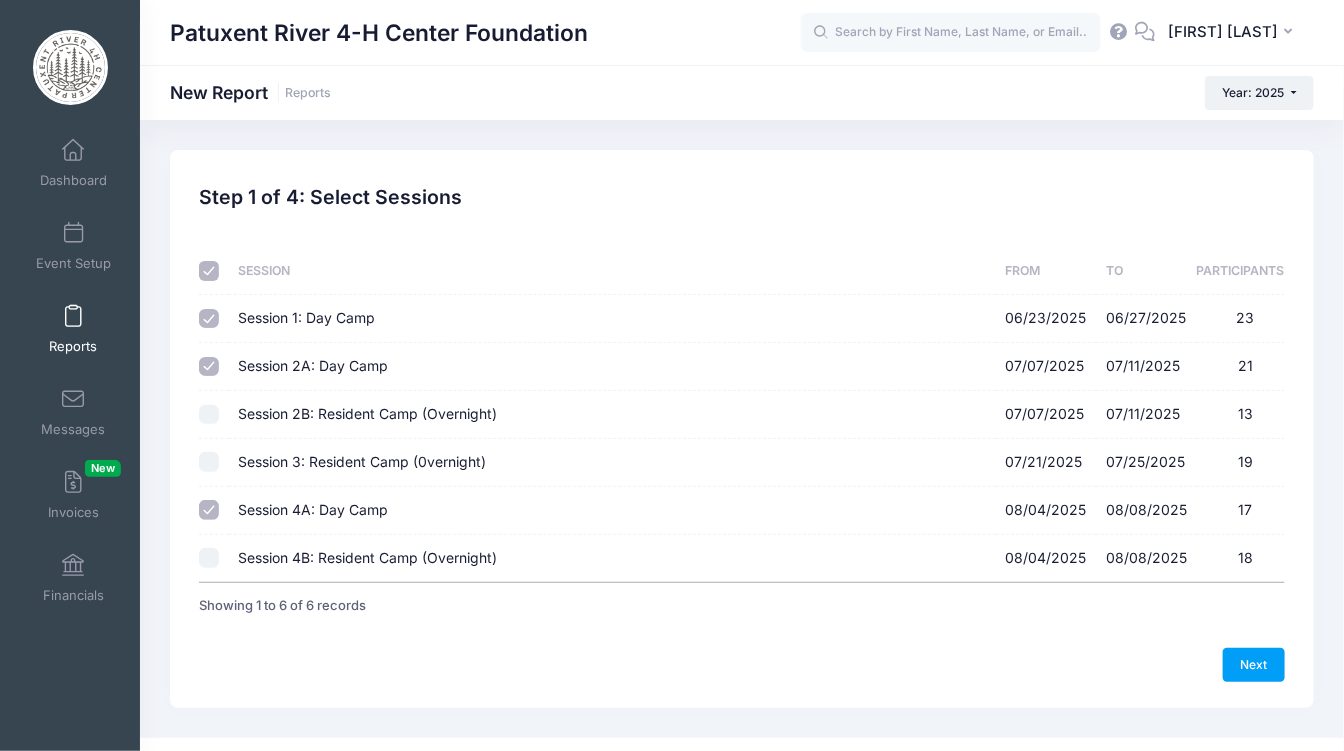 click on "Session 2A: Day Camp 07/07/2025 - 07/11/2025  21" at bounding box center [209, 367] 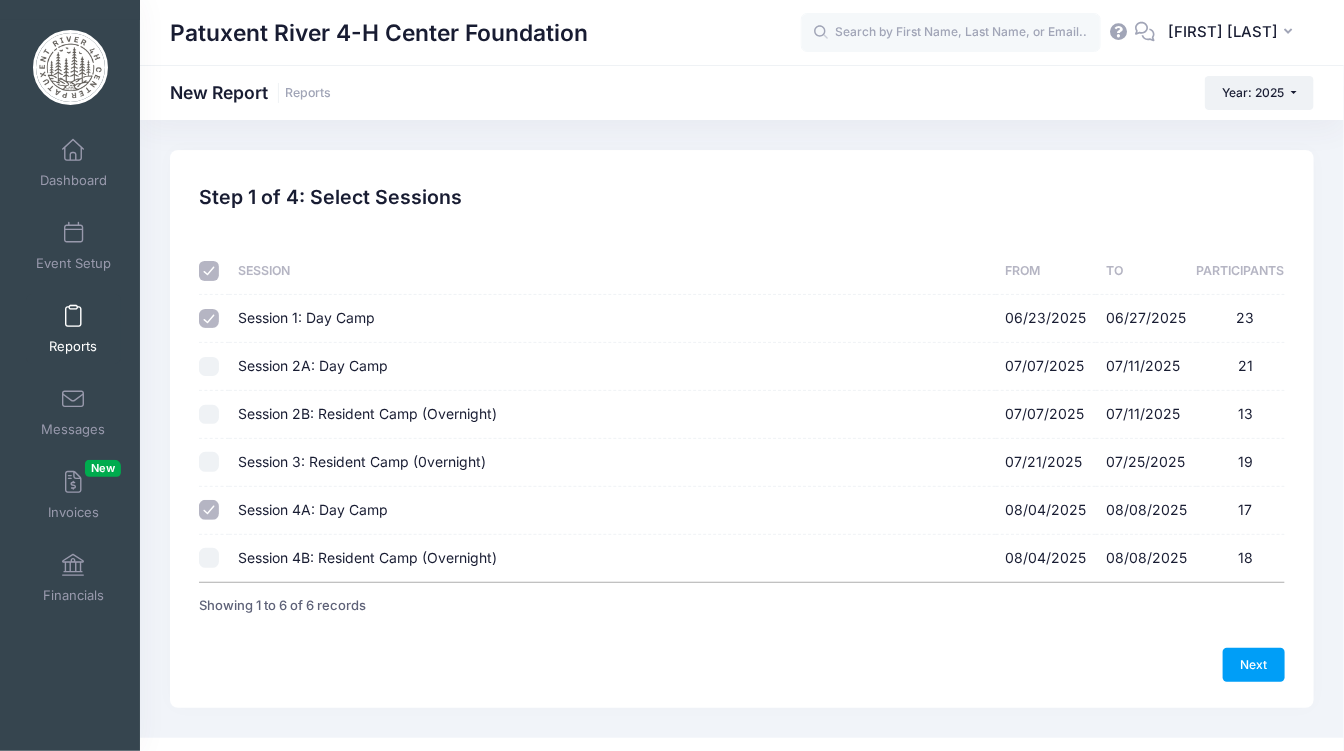click on "Session 1: Day Camp 06/23/2025 - 06/27/2025  23" at bounding box center (209, 319) 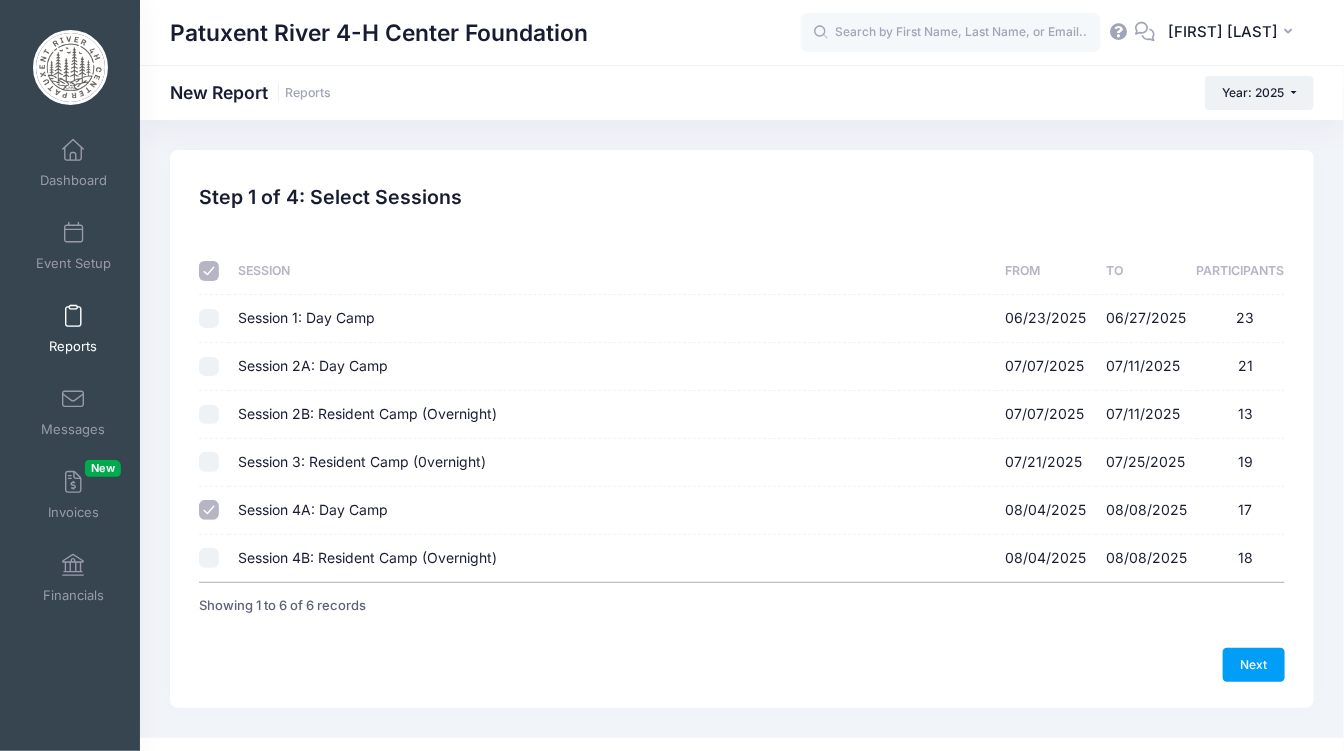 click at bounding box center [209, 271] 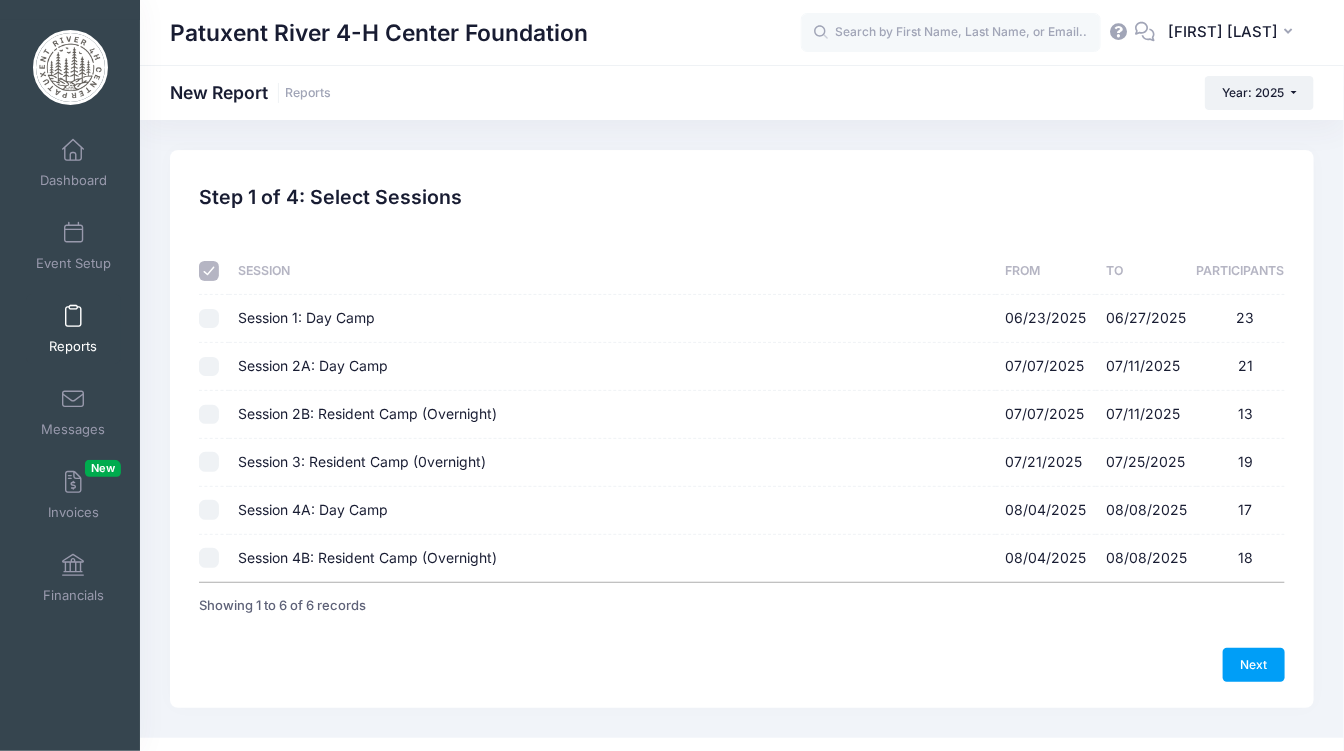 checkbox on "false" 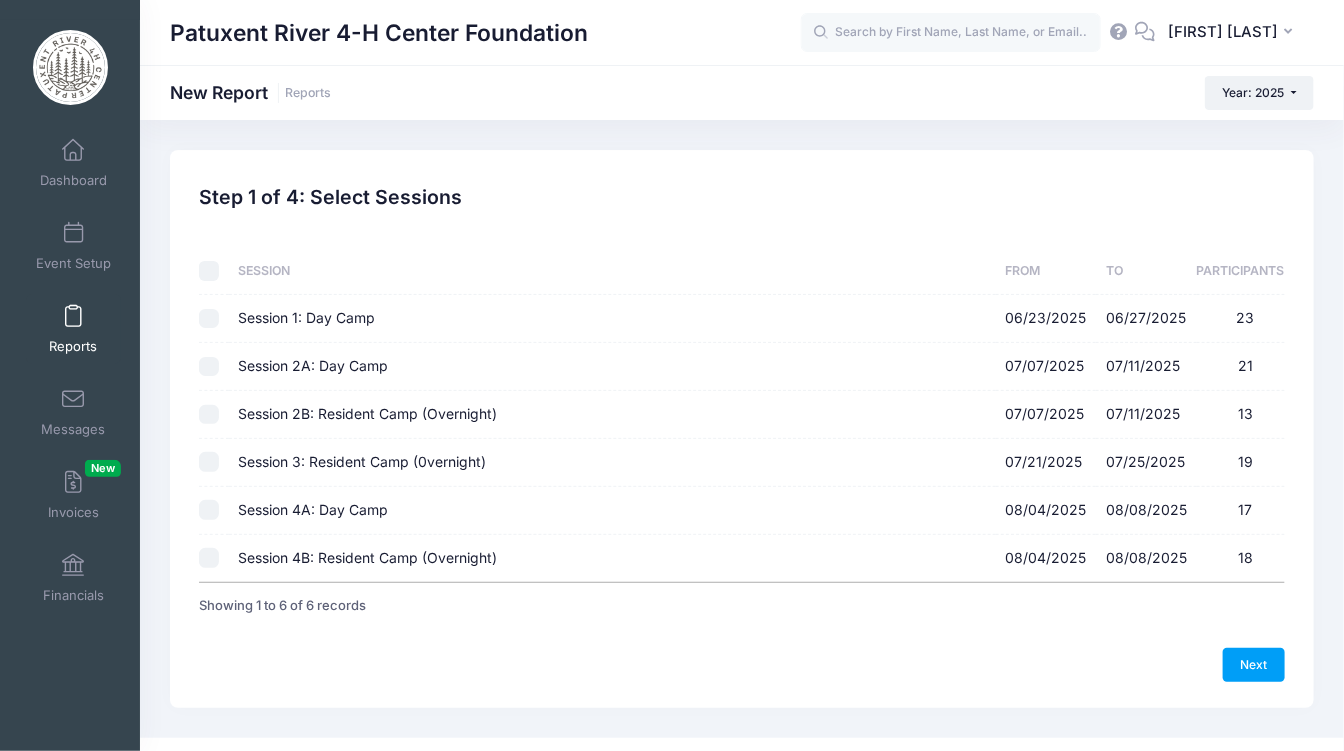 checkbox on "false" 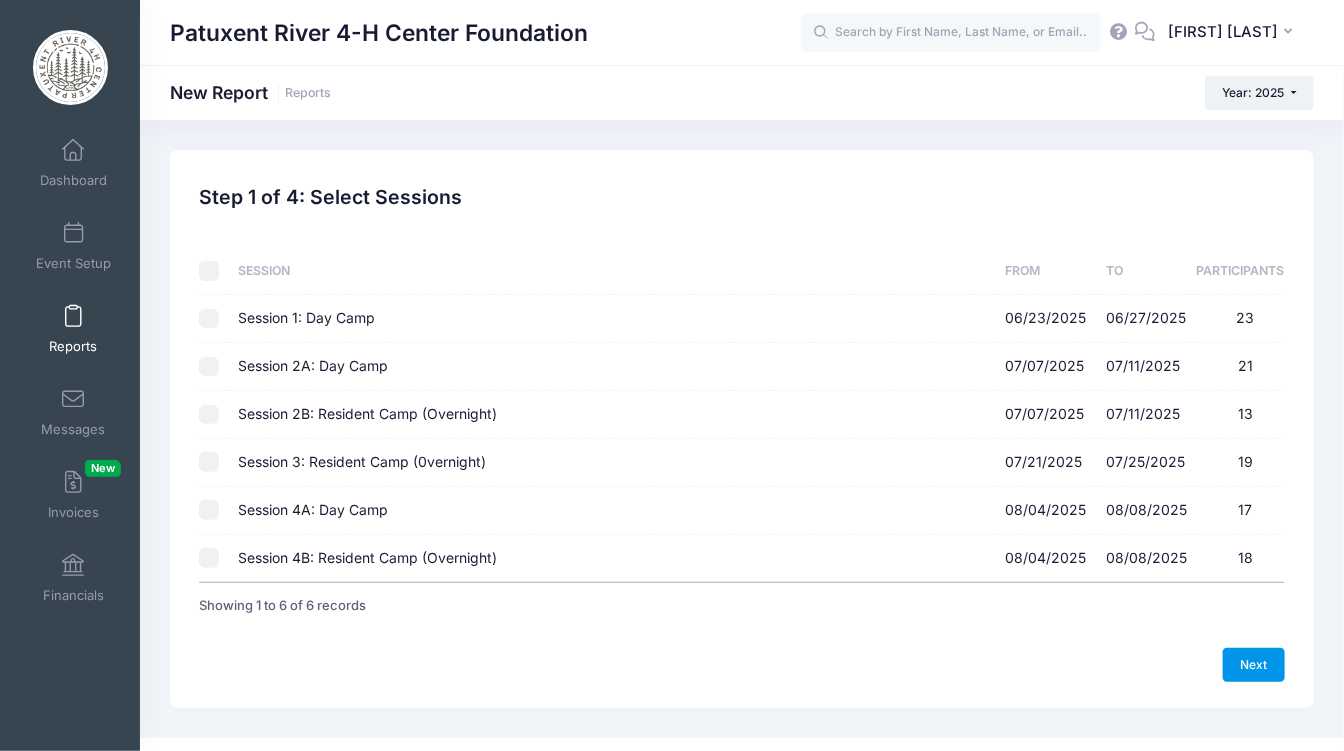 click on "Next" at bounding box center (1254, 665) 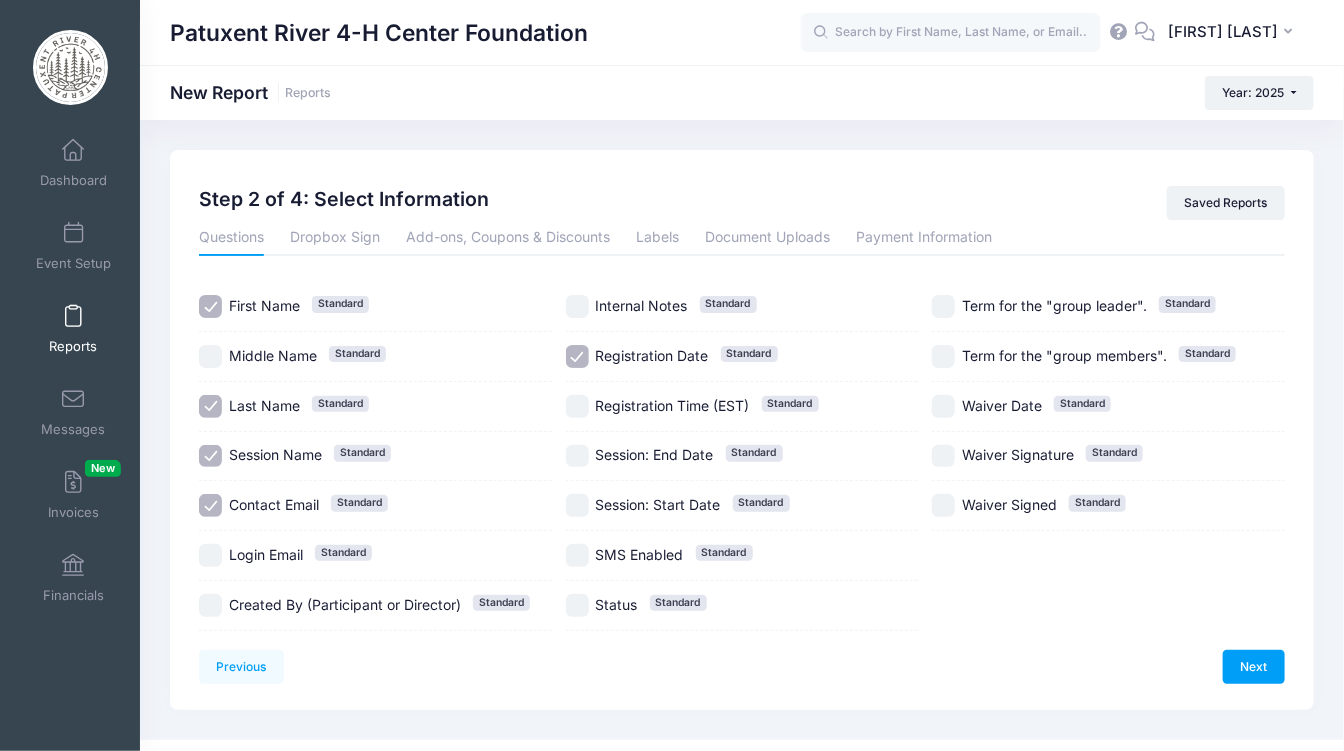 click on "Session Name Standard" at bounding box center [210, 456] 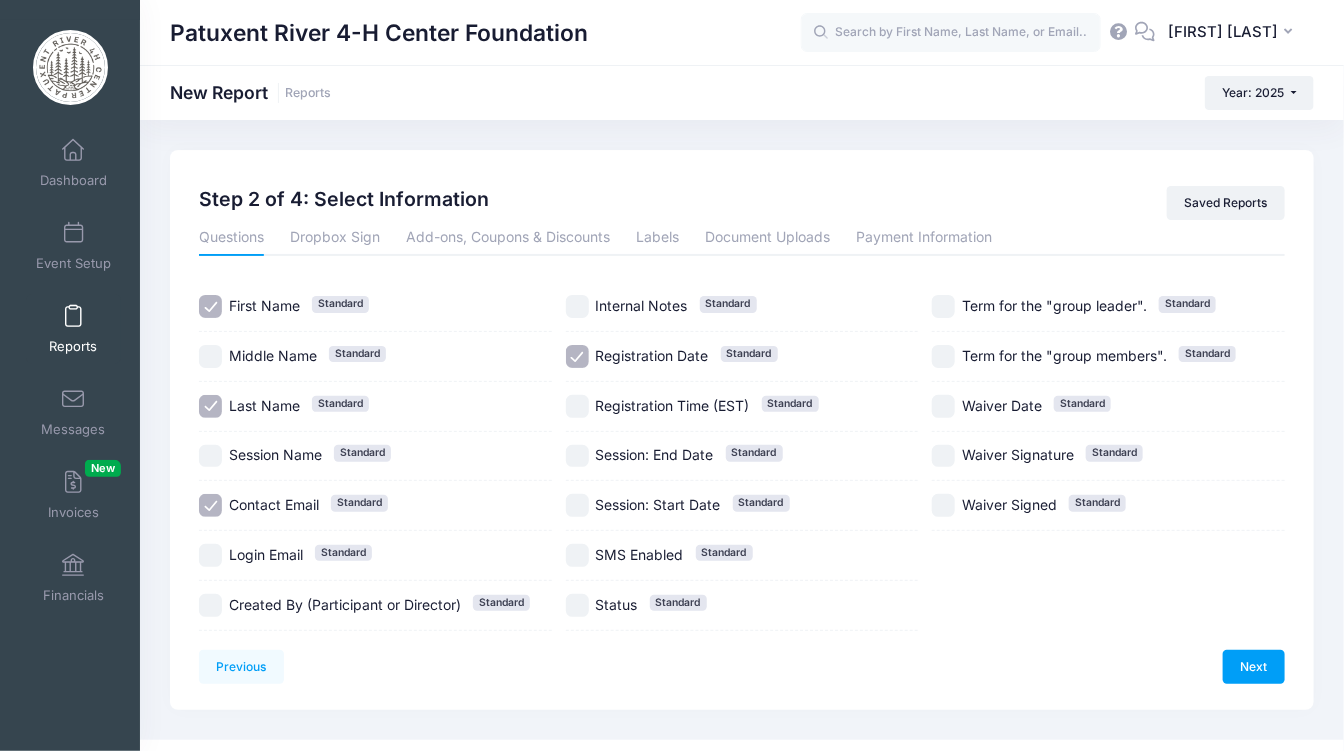 click on "Contact Email Standard" at bounding box center [375, 506] 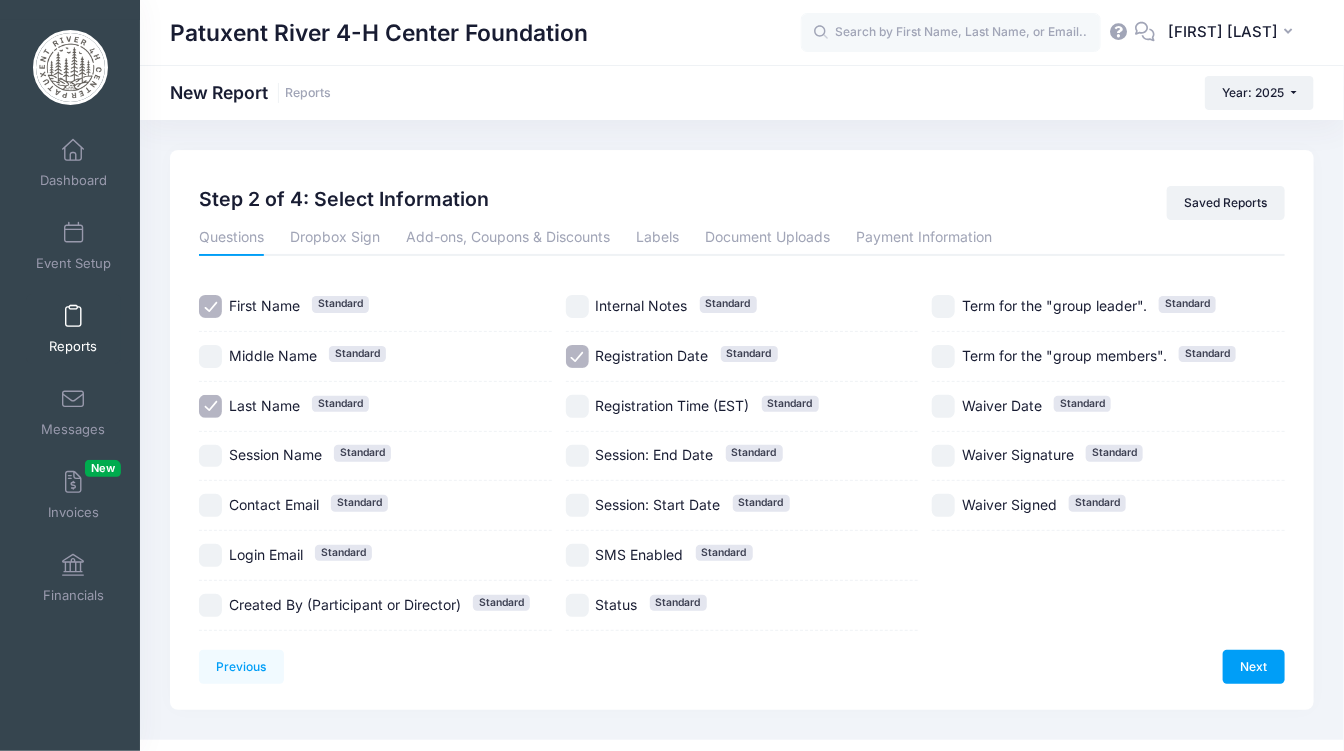 click on "Registration Date Standard" at bounding box center [577, 356] 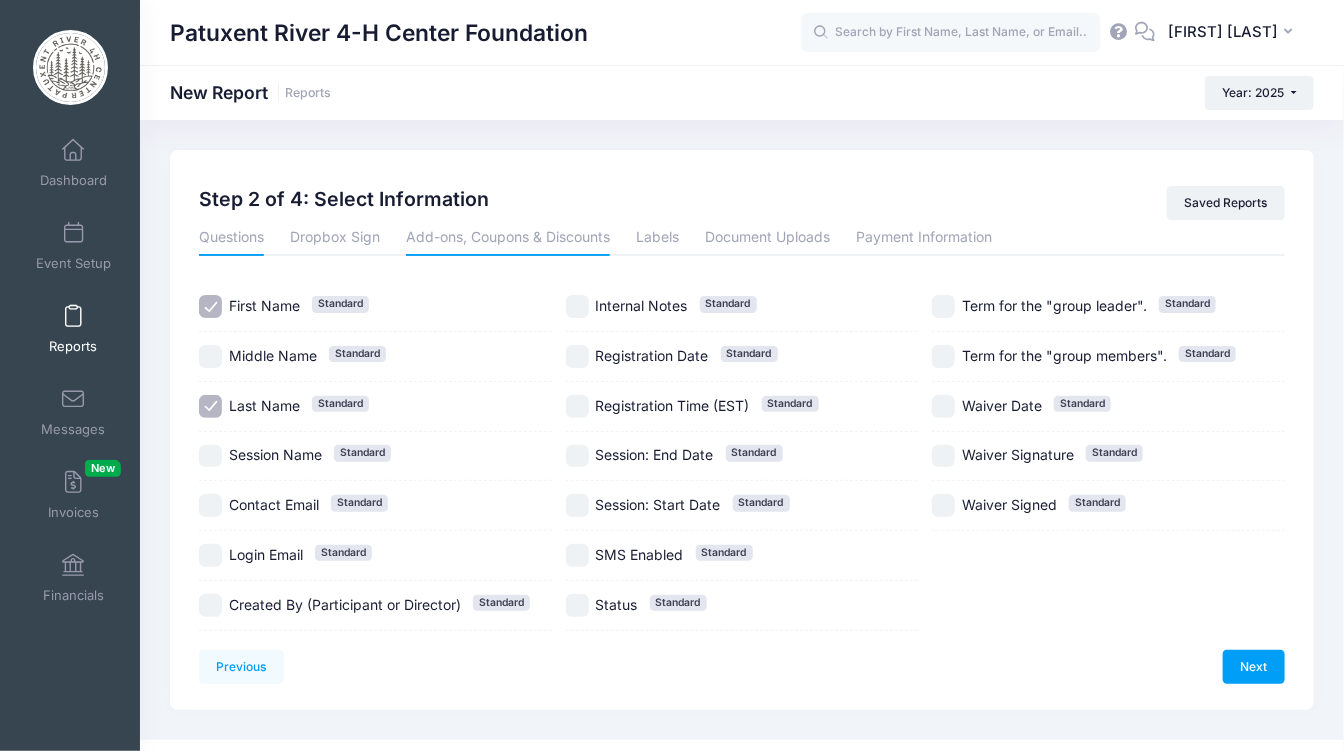 click on "Add-ons, Coupons & Discounts" at bounding box center (508, 238) 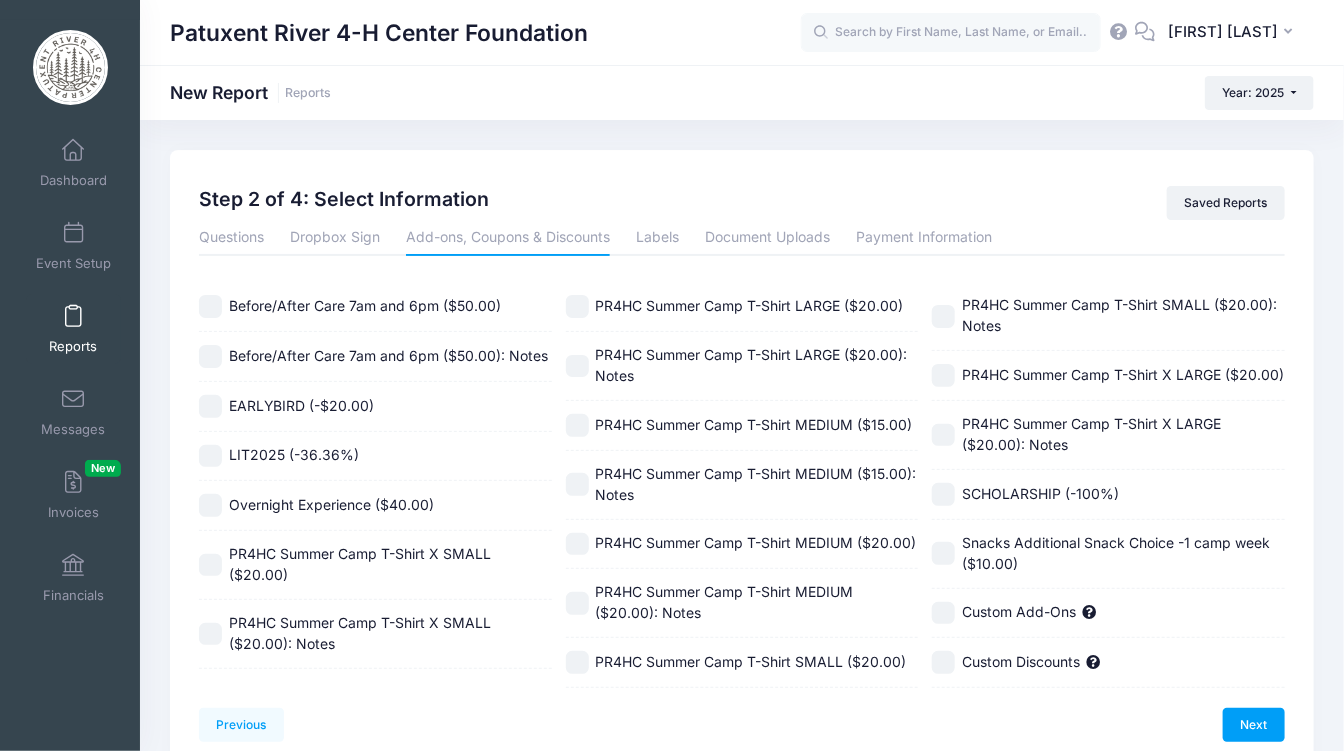 click on "Overnight Experience ($40.00)" at bounding box center (210, 505) 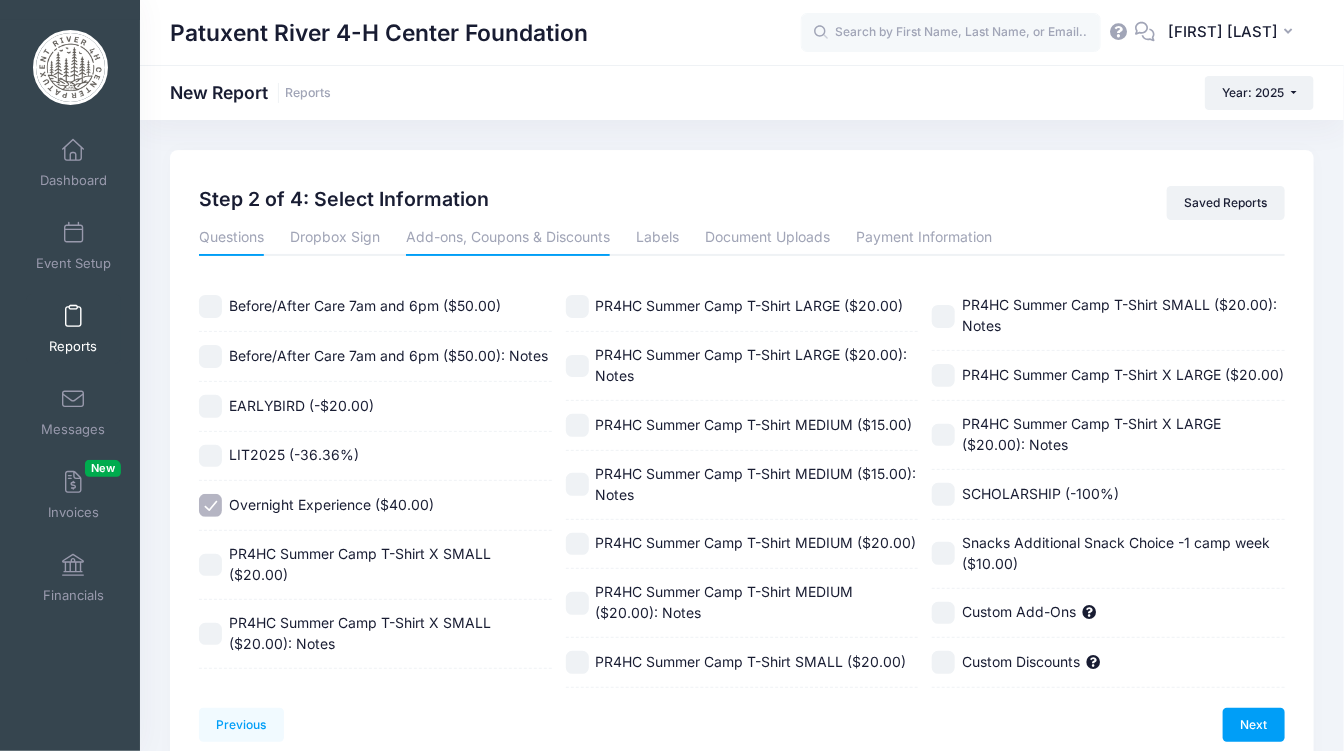 click on "Questions" at bounding box center (231, 238) 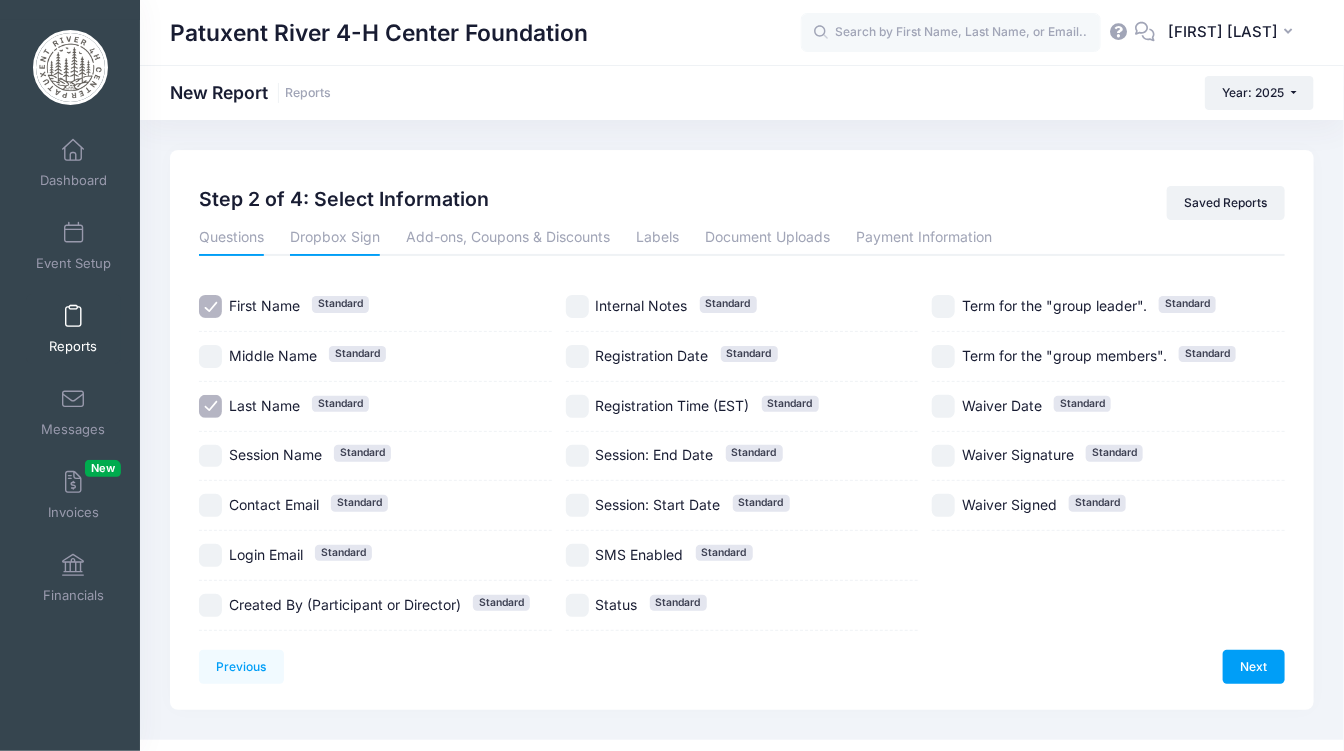 click on "Dropbox Sign" at bounding box center [335, 238] 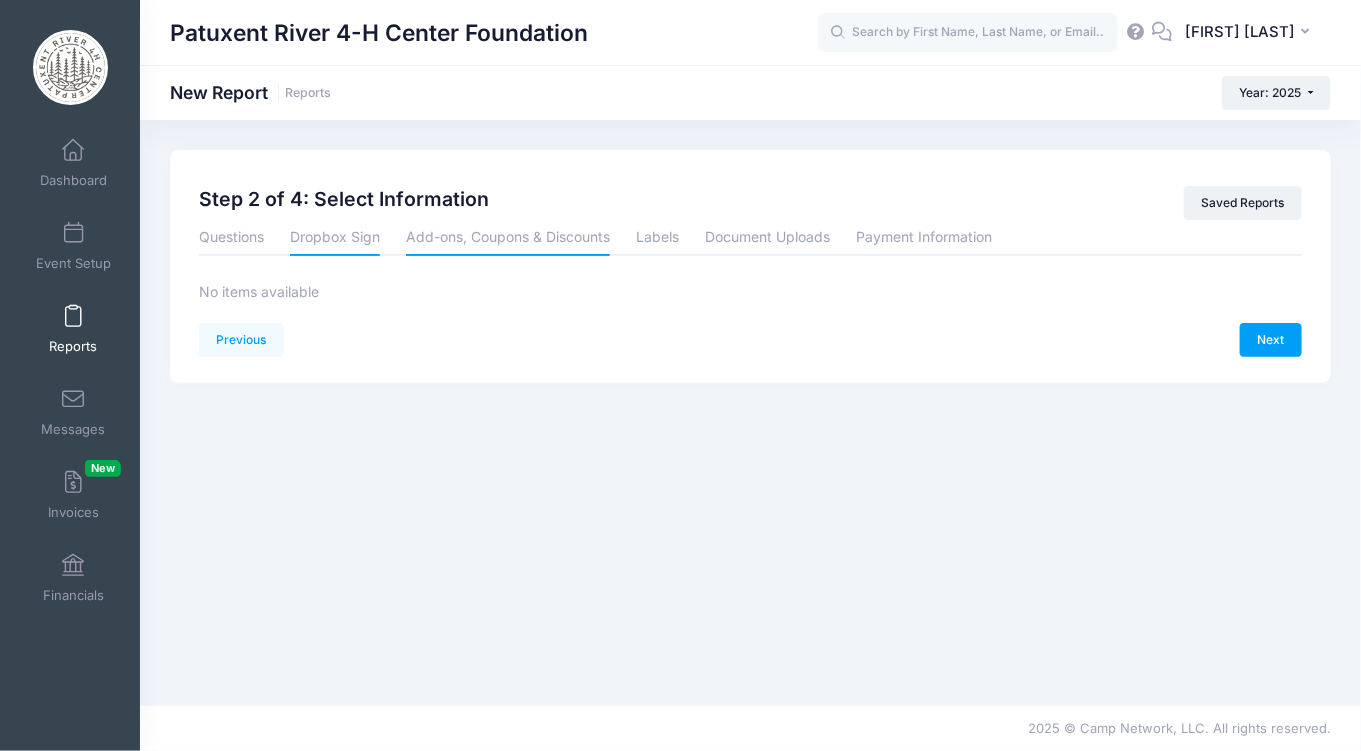 click on "Add-ons, Coupons & Discounts" at bounding box center (508, 238) 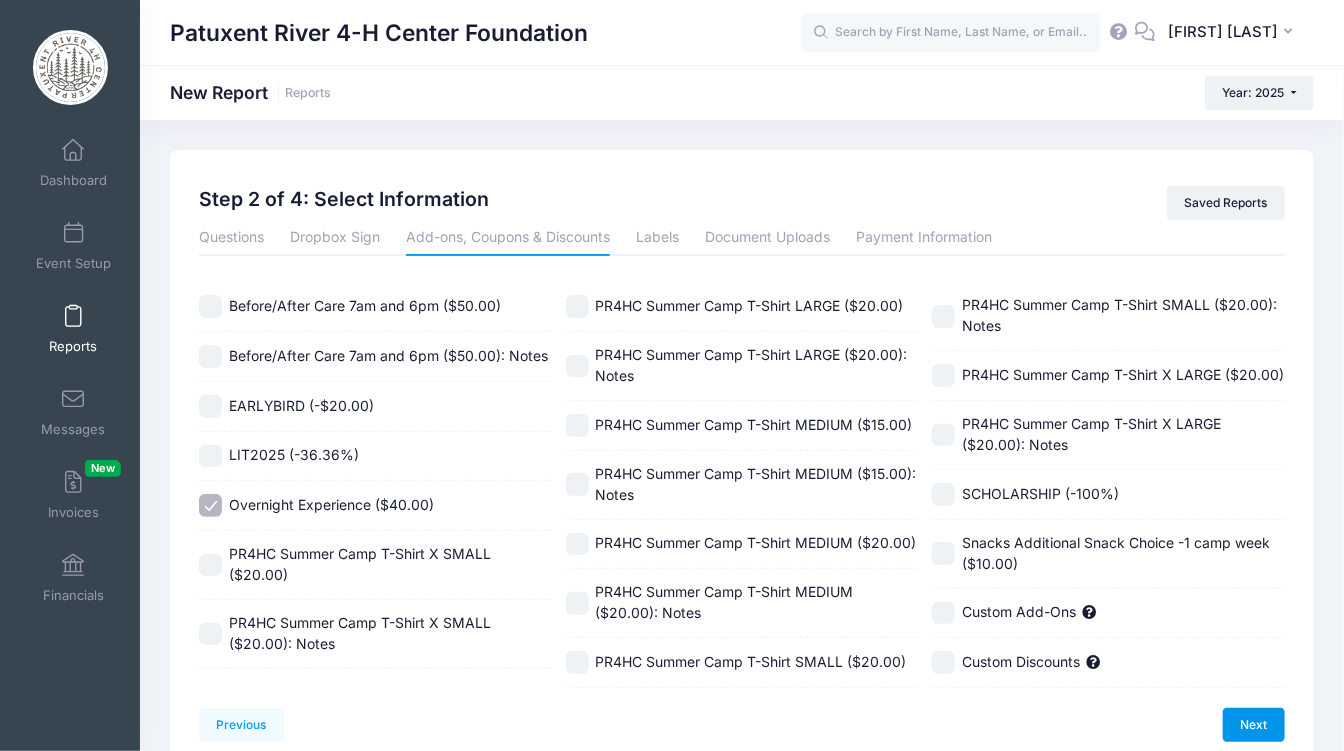 click on "Next" at bounding box center [1254, 725] 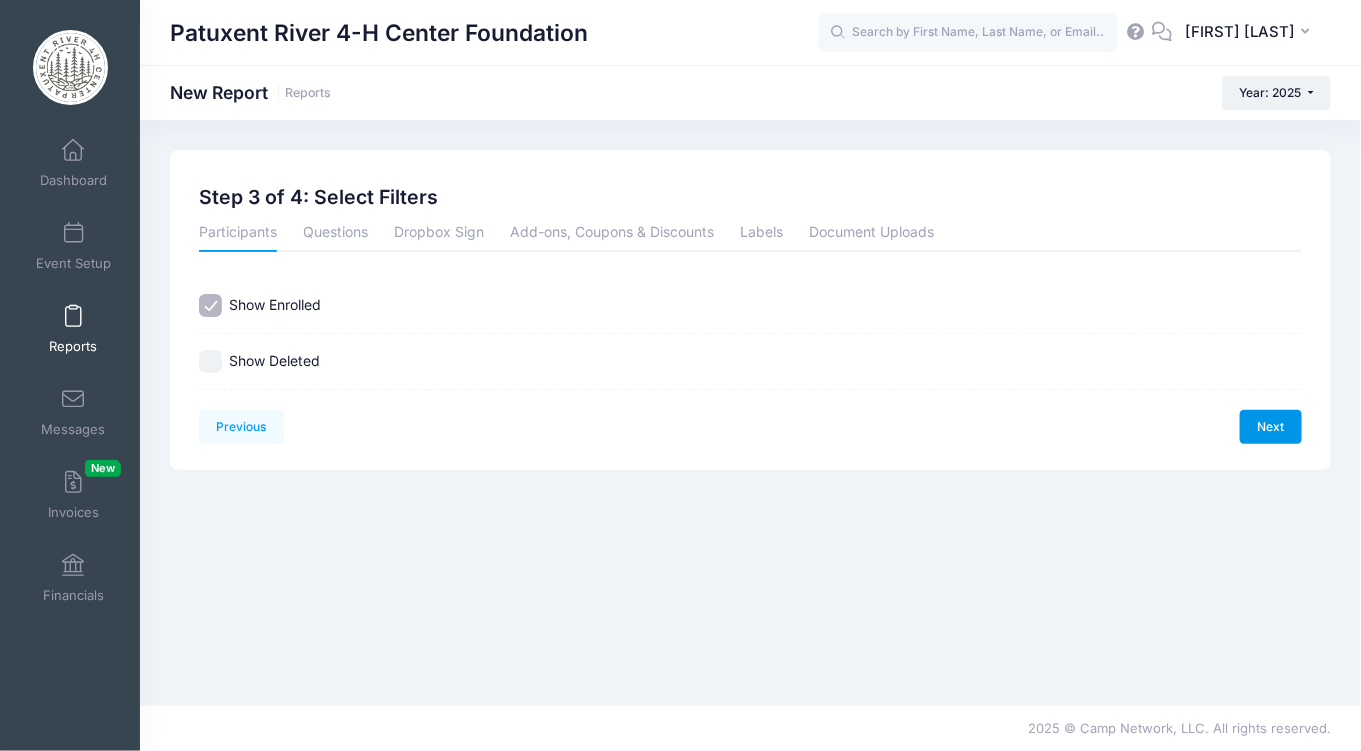 click on "Next" at bounding box center [1271, 427] 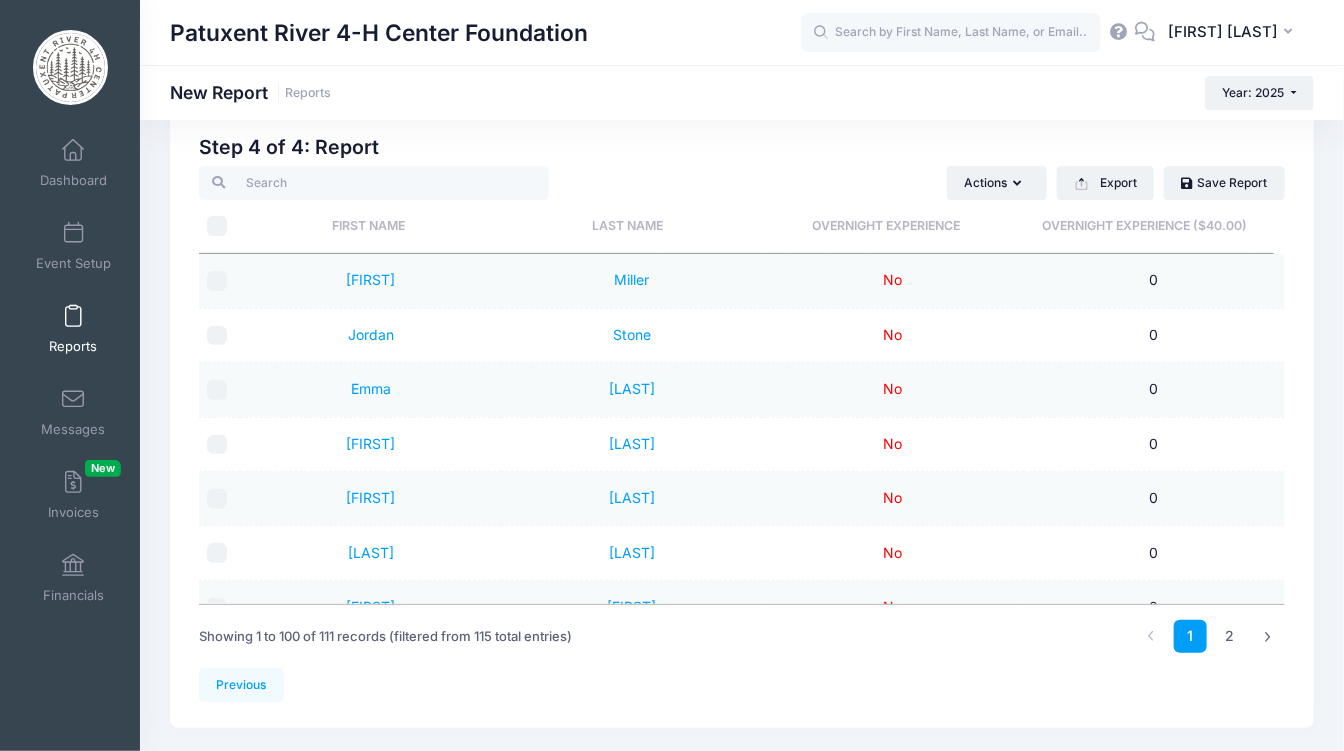 scroll, scrollTop: 102, scrollLeft: 0, axis: vertical 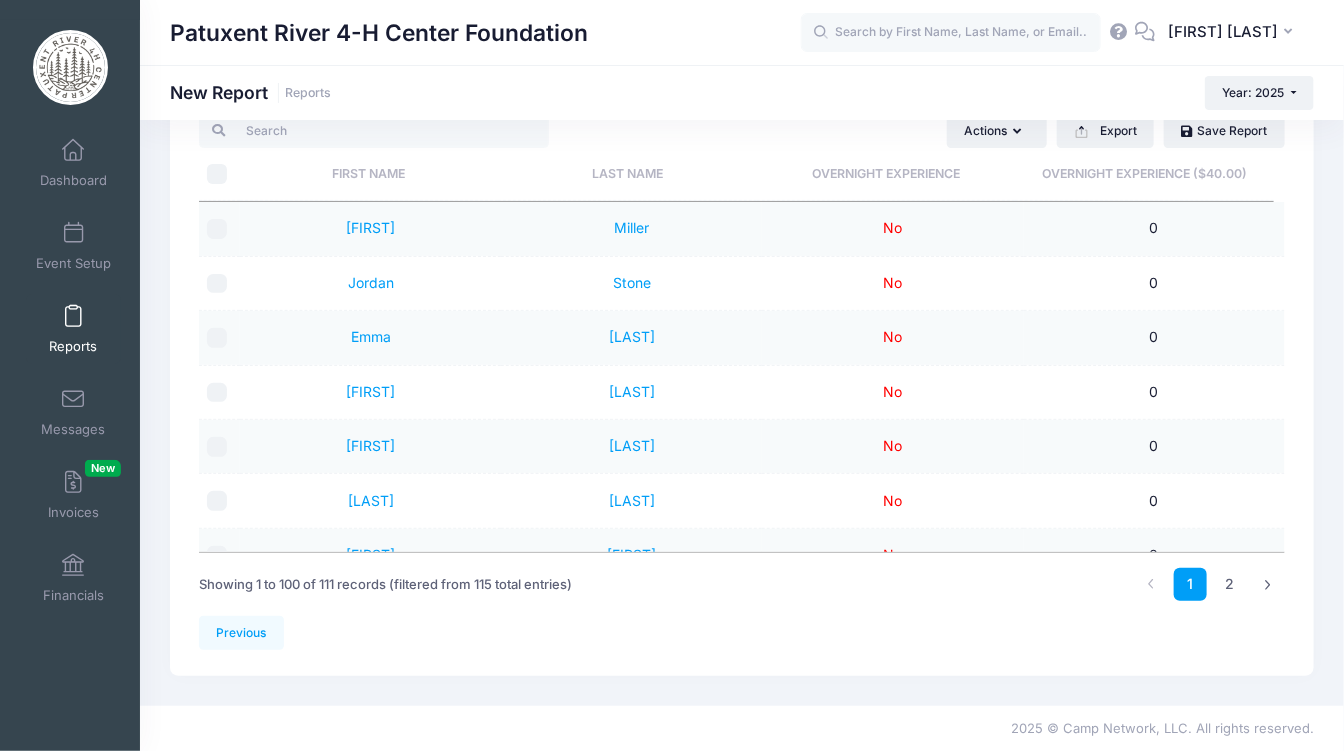click at bounding box center [73, 317] 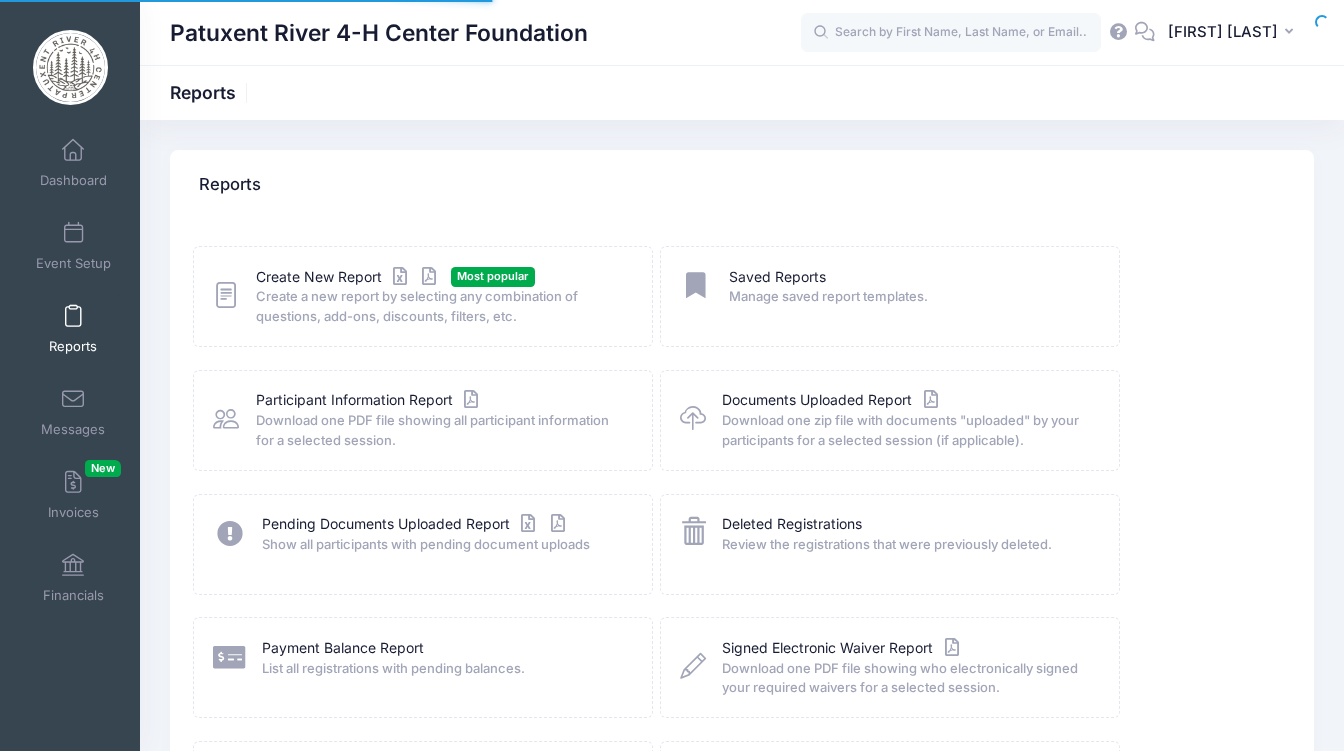 scroll, scrollTop: 0, scrollLeft: 0, axis: both 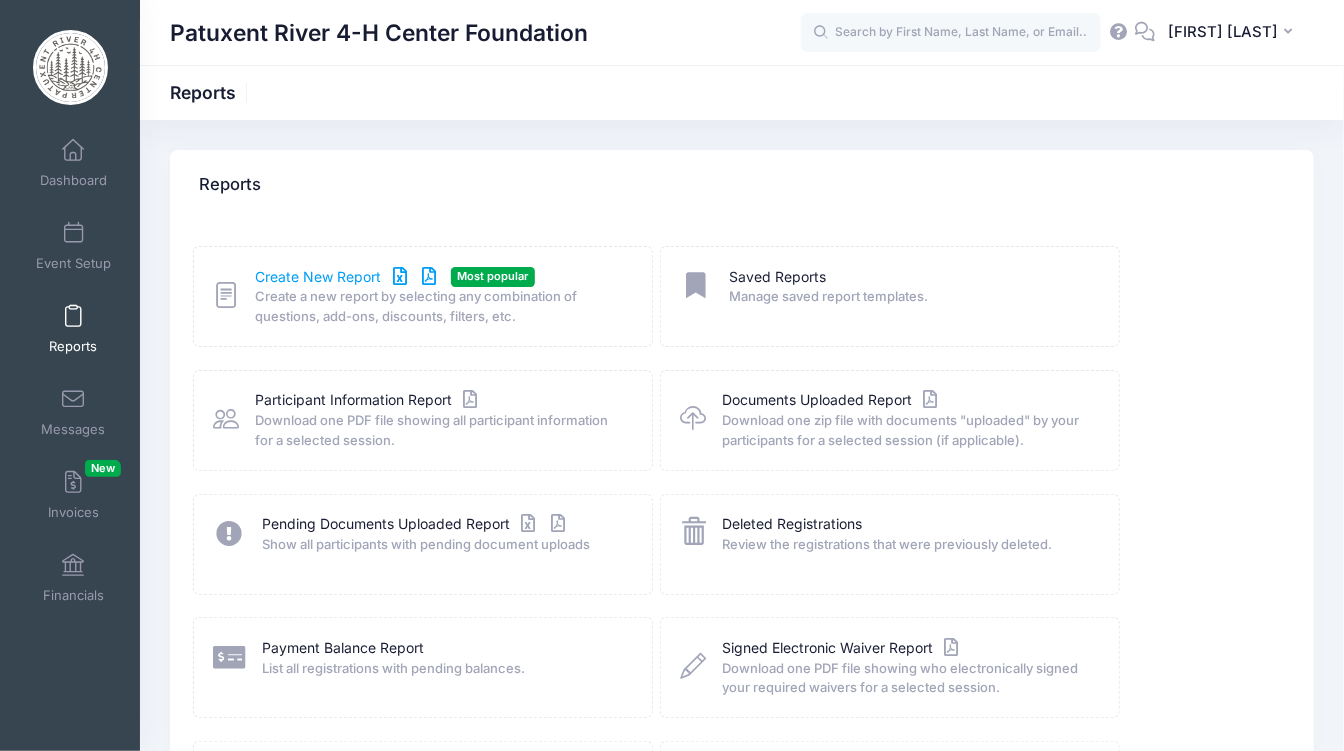 click on "Create New Report" at bounding box center [349, 277] 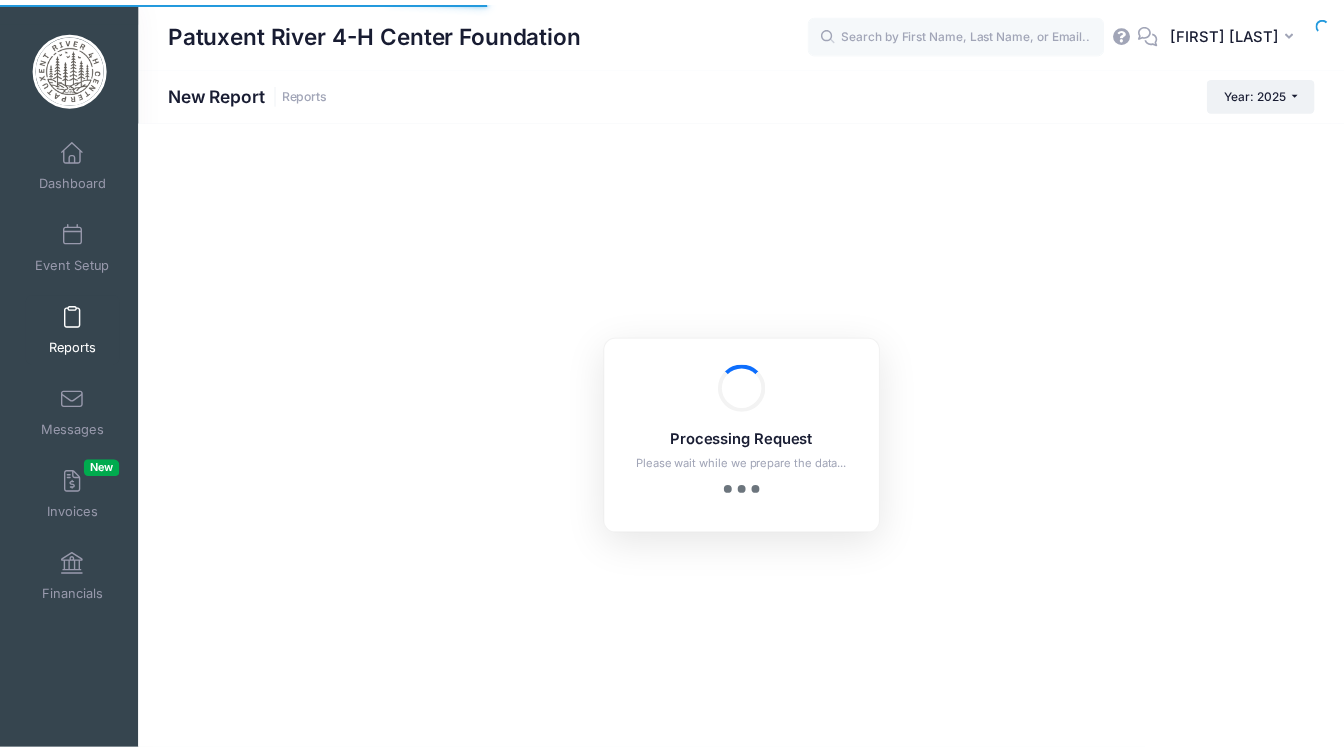 scroll, scrollTop: 0, scrollLeft: 0, axis: both 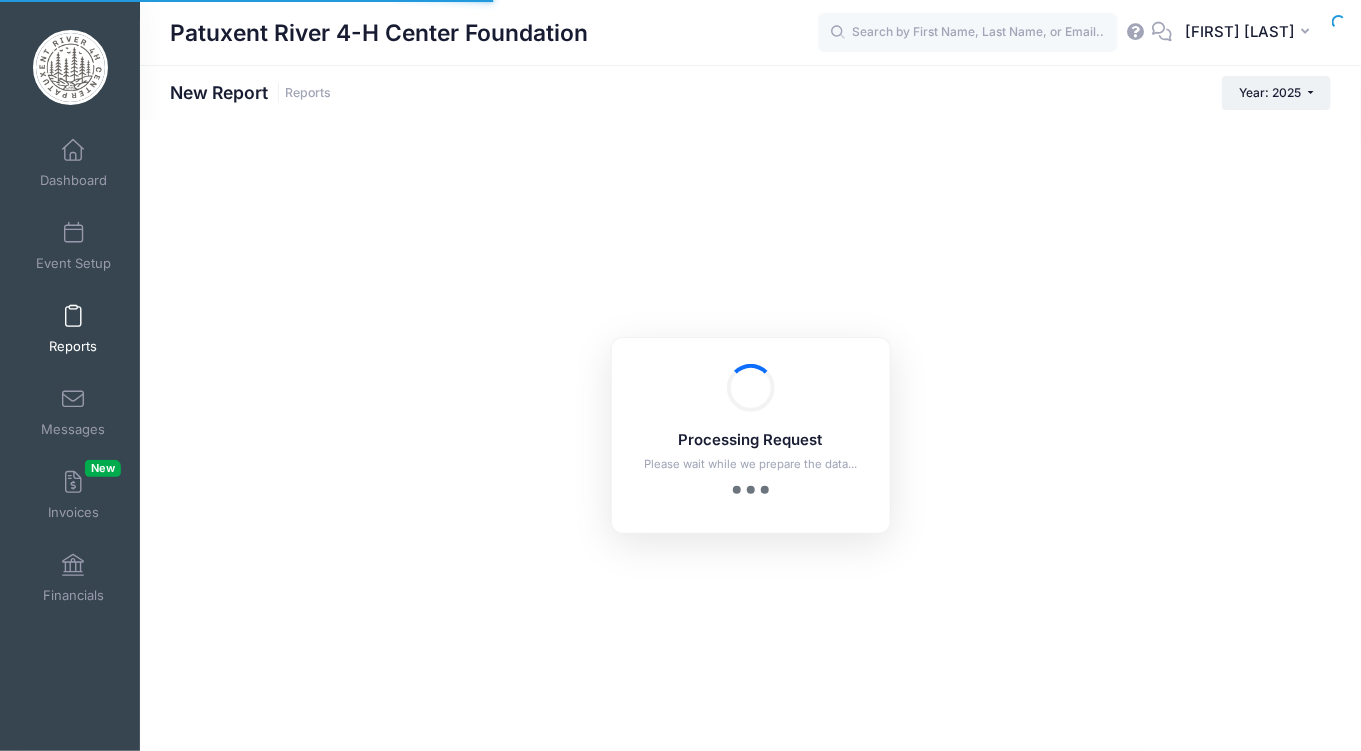checkbox on "true" 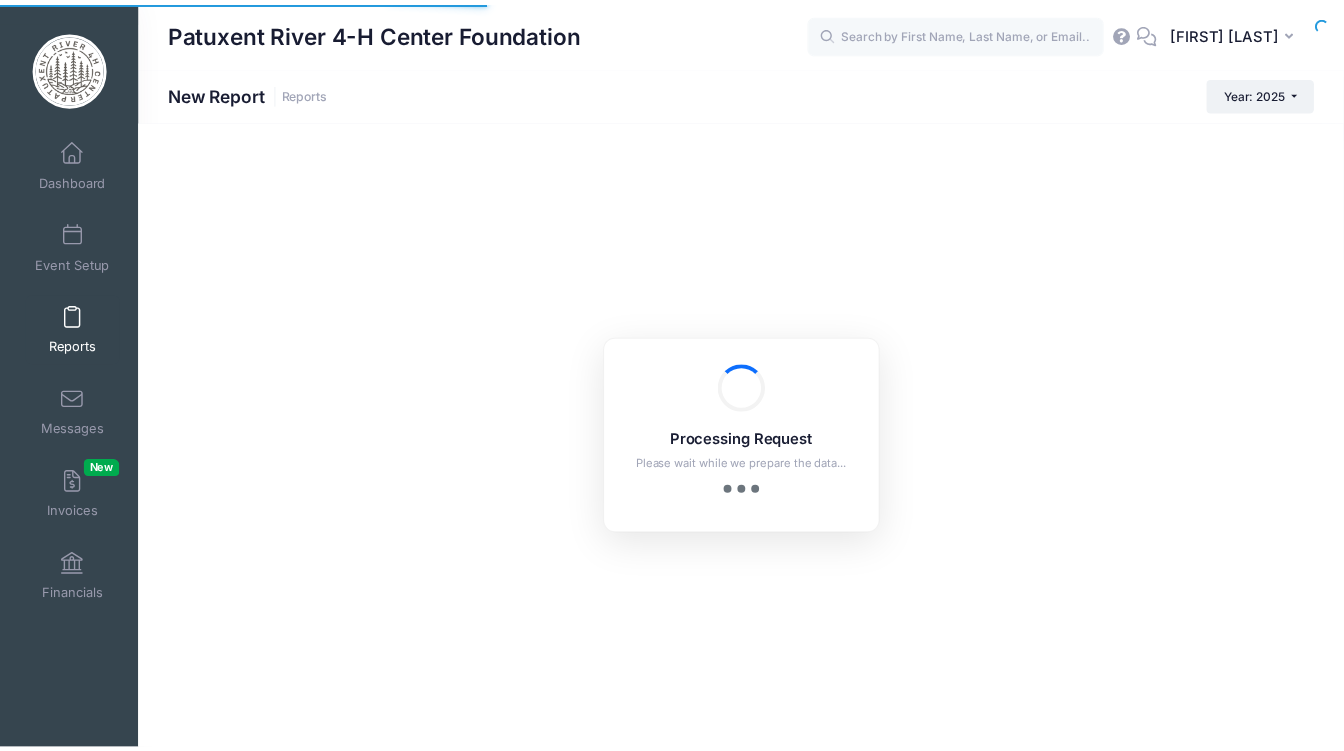 scroll, scrollTop: 0, scrollLeft: 0, axis: both 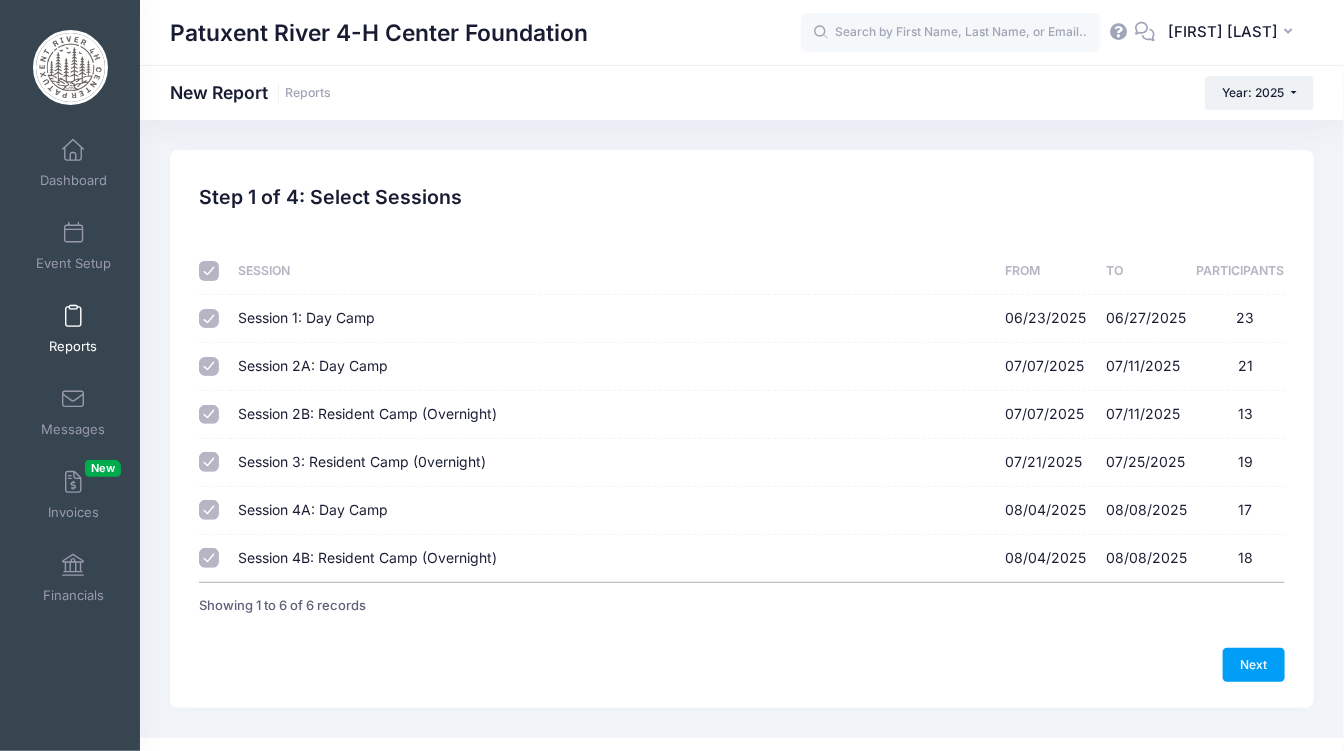 click on "Session 4A: Day Camp [DATE] - [DATE]  17" at bounding box center (209, 510) 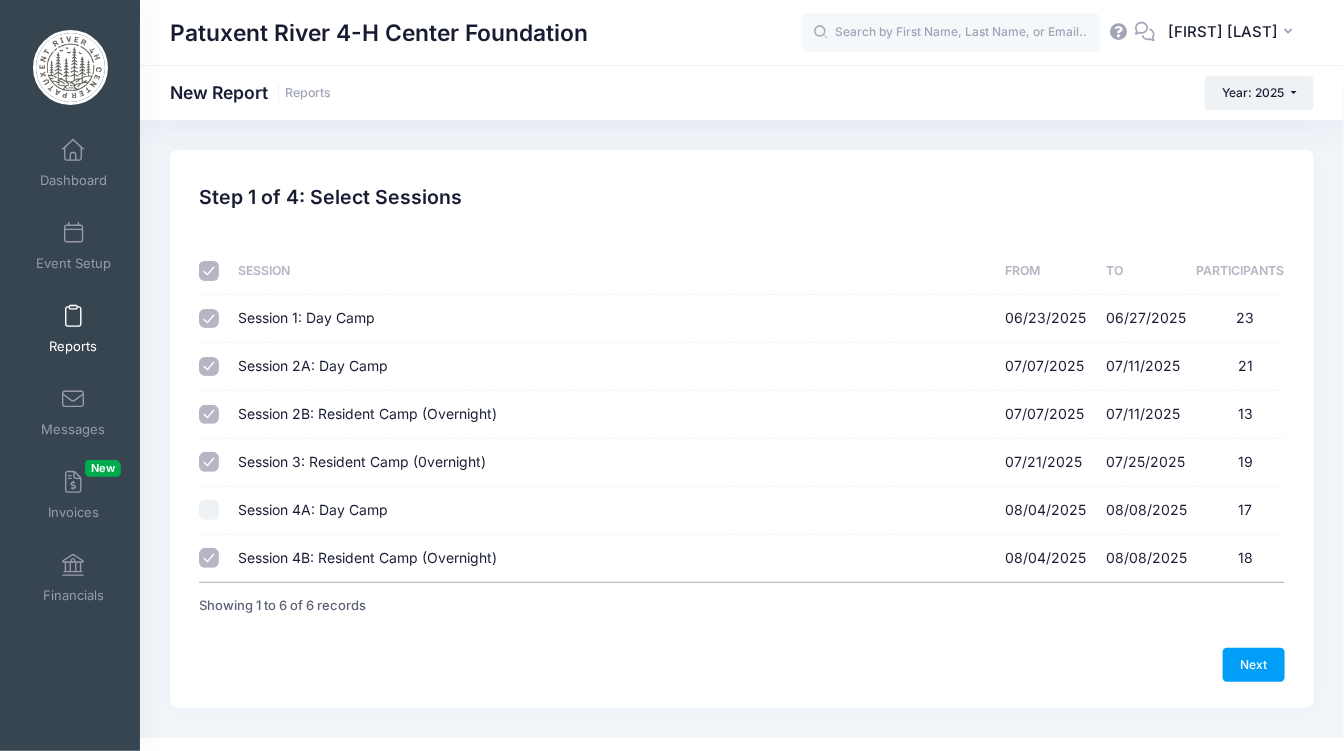 click on "Session 3: Resident Camp (Overnight) [DATE] - [DATE]  19" at bounding box center [209, 462] 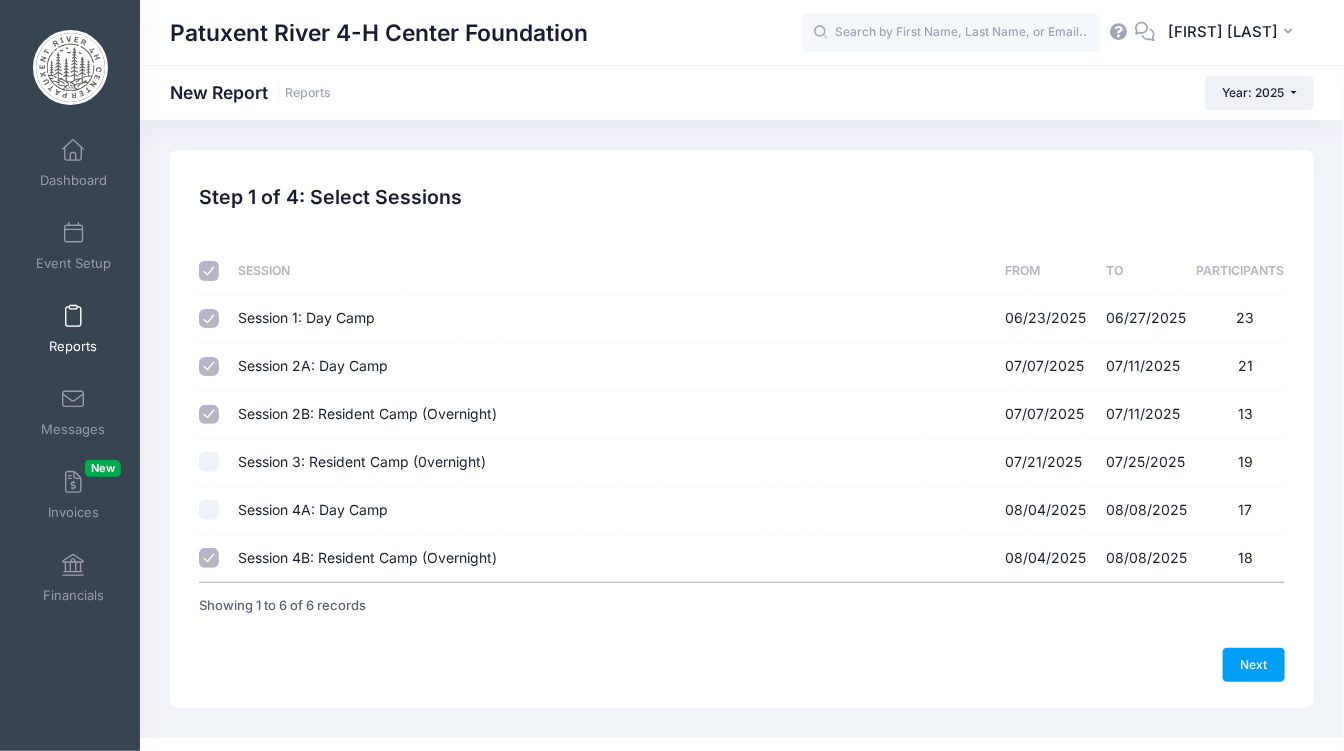 click on "Session 2B: Resident Camp (Overnight) [DATE] - [DATE]  13" at bounding box center [209, 415] 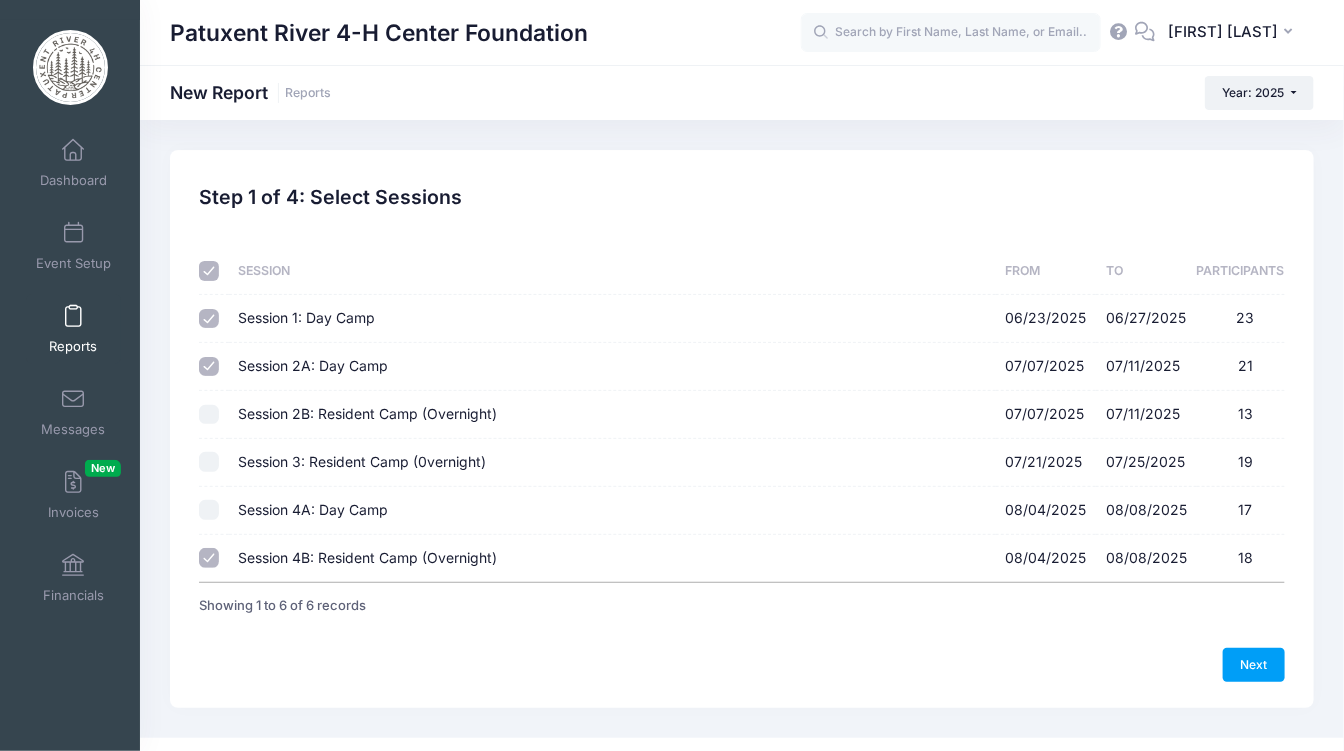 click on "Session 4B: Resident Camp (Overnight) [DATE] - [DATE]  18" at bounding box center [209, 558] 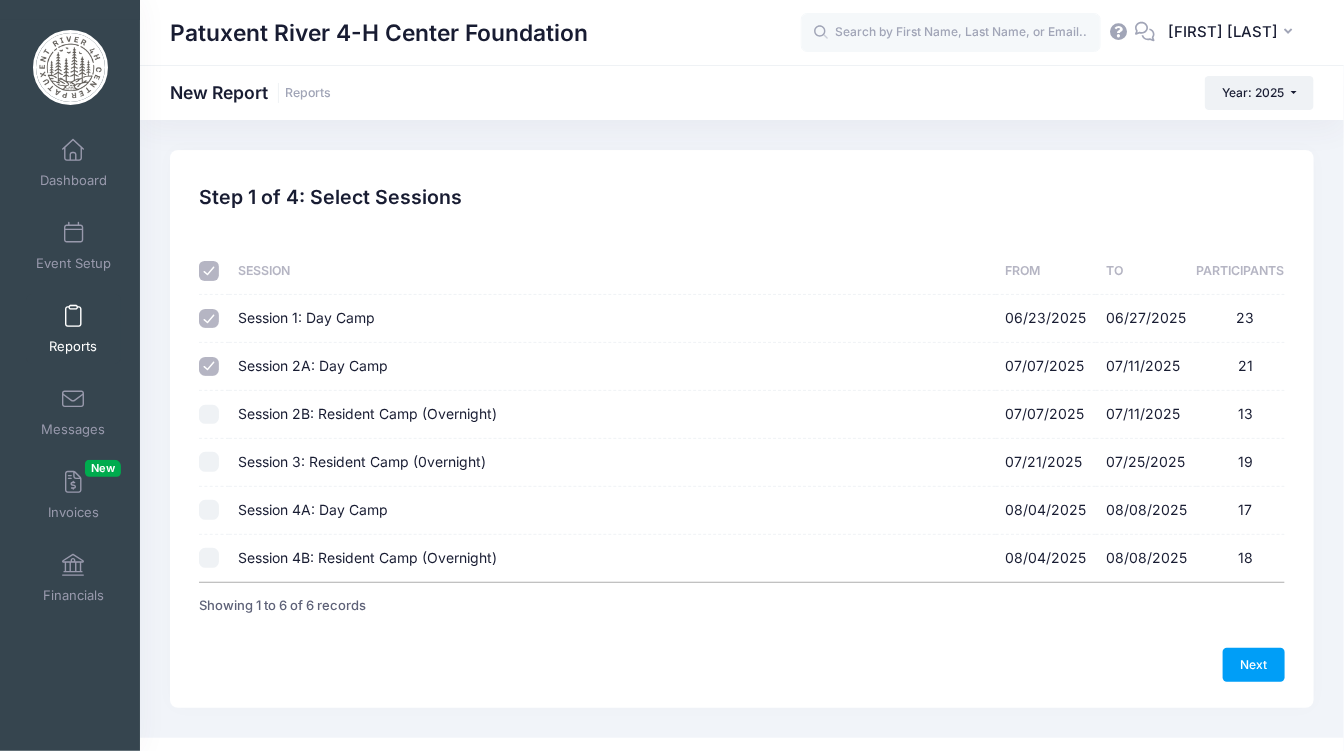click on "Session 4A: Day Camp [DATE] - [DATE]  17" at bounding box center [209, 510] 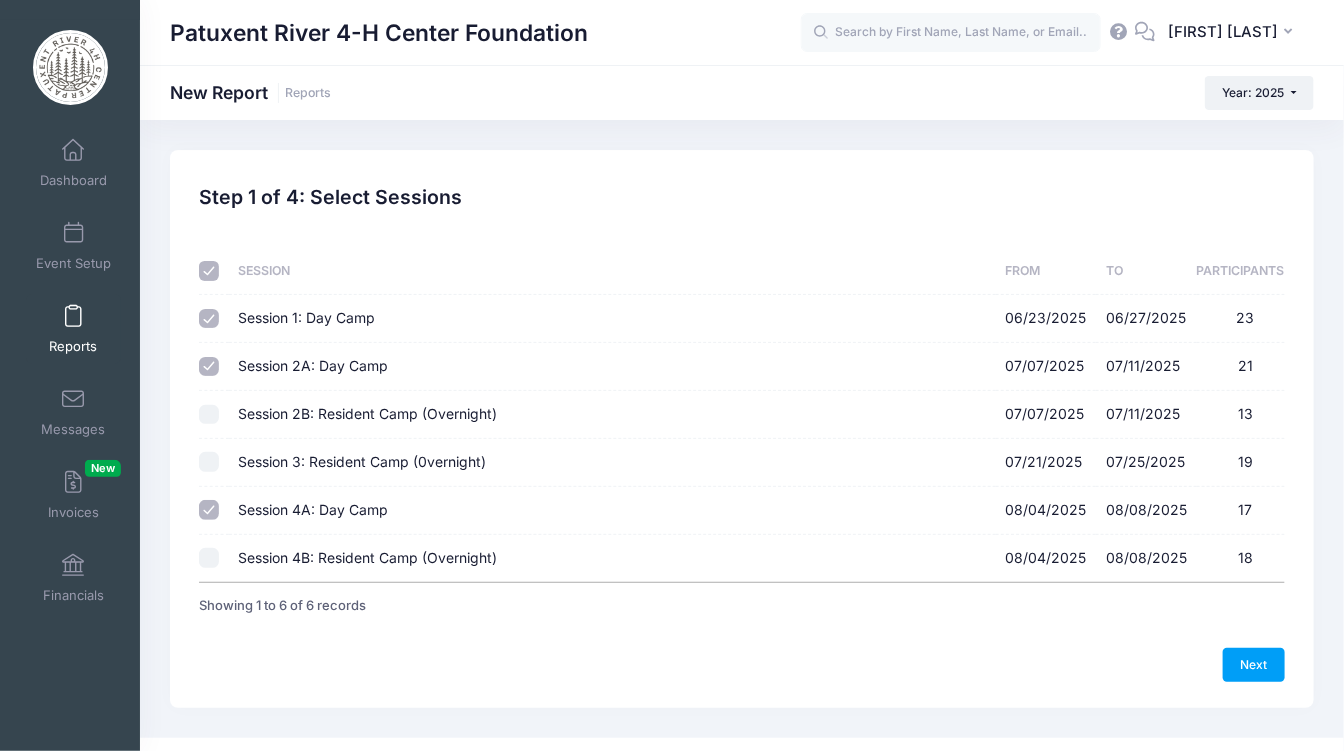 click on "Session 2A: Day Camp [DATE] - [DATE]  21" at bounding box center (209, 367) 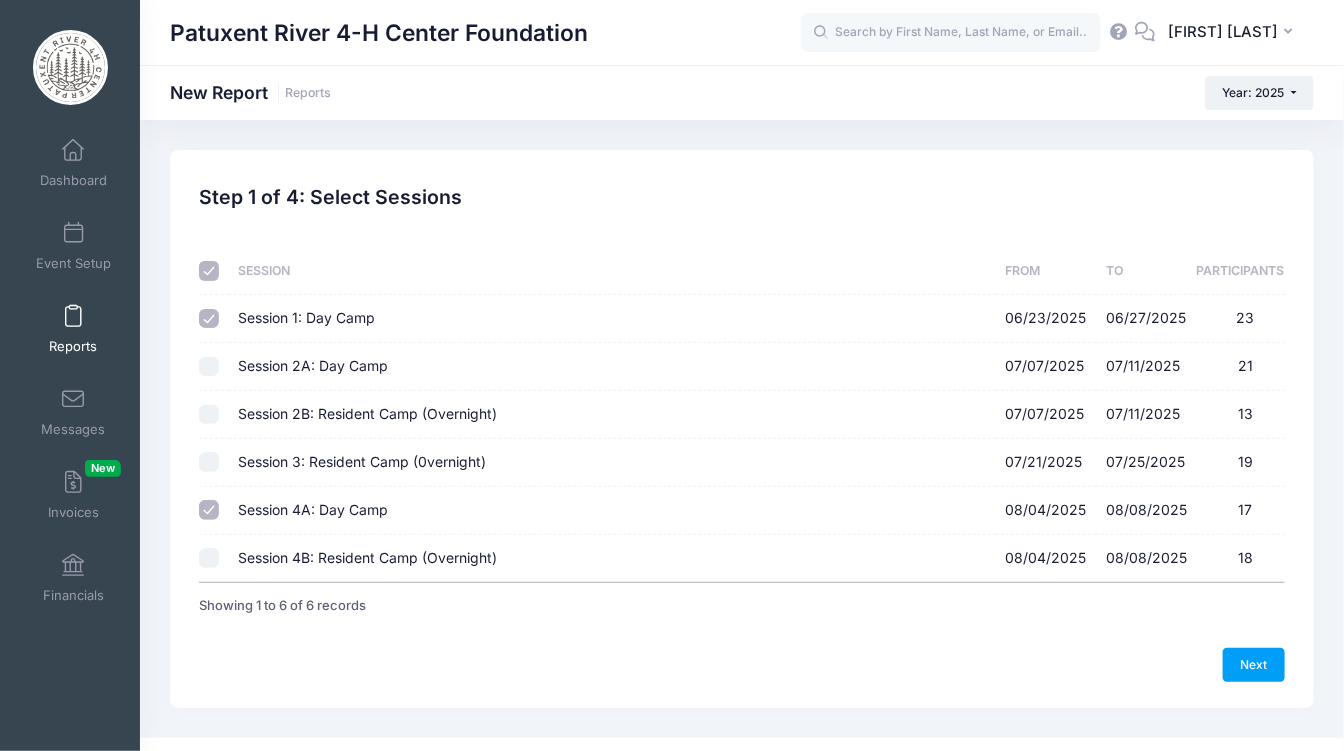 click on "Session 1: Day Camp [DATE] - [DATE]  23" at bounding box center [209, 319] 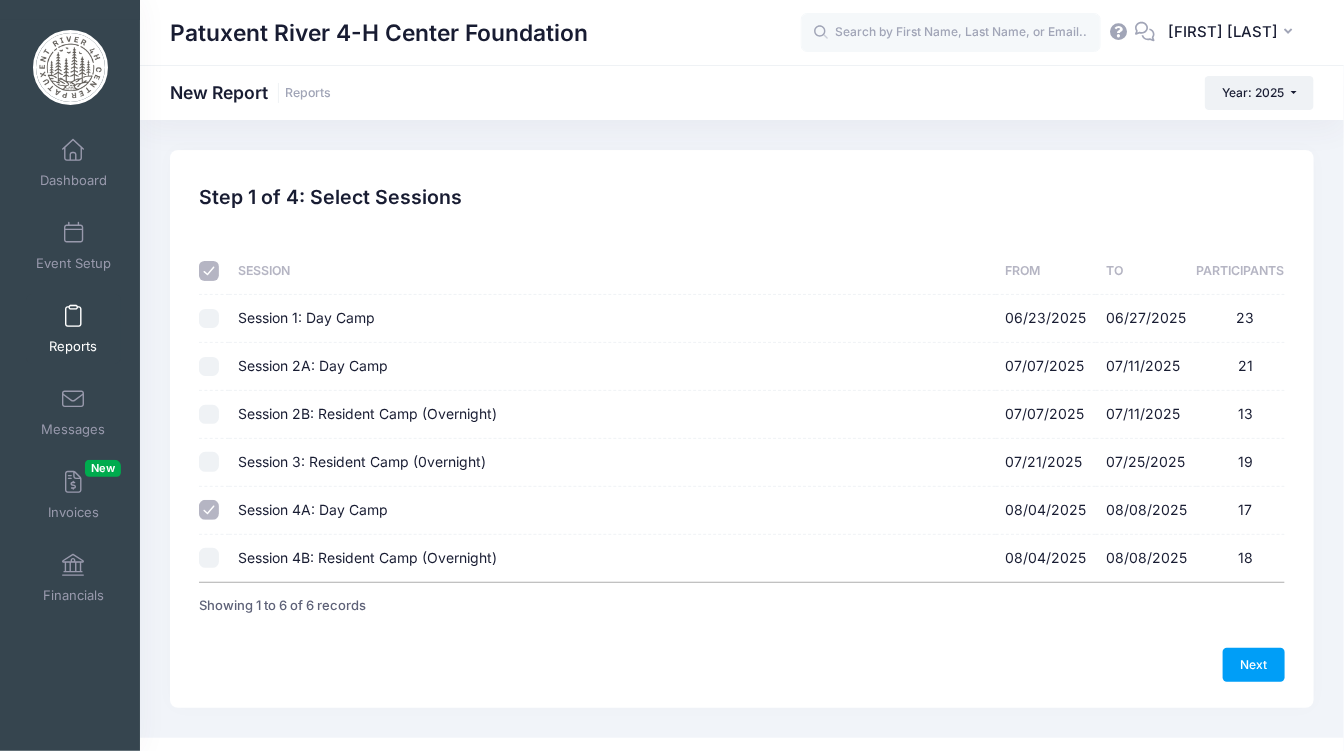 click at bounding box center [209, 271] 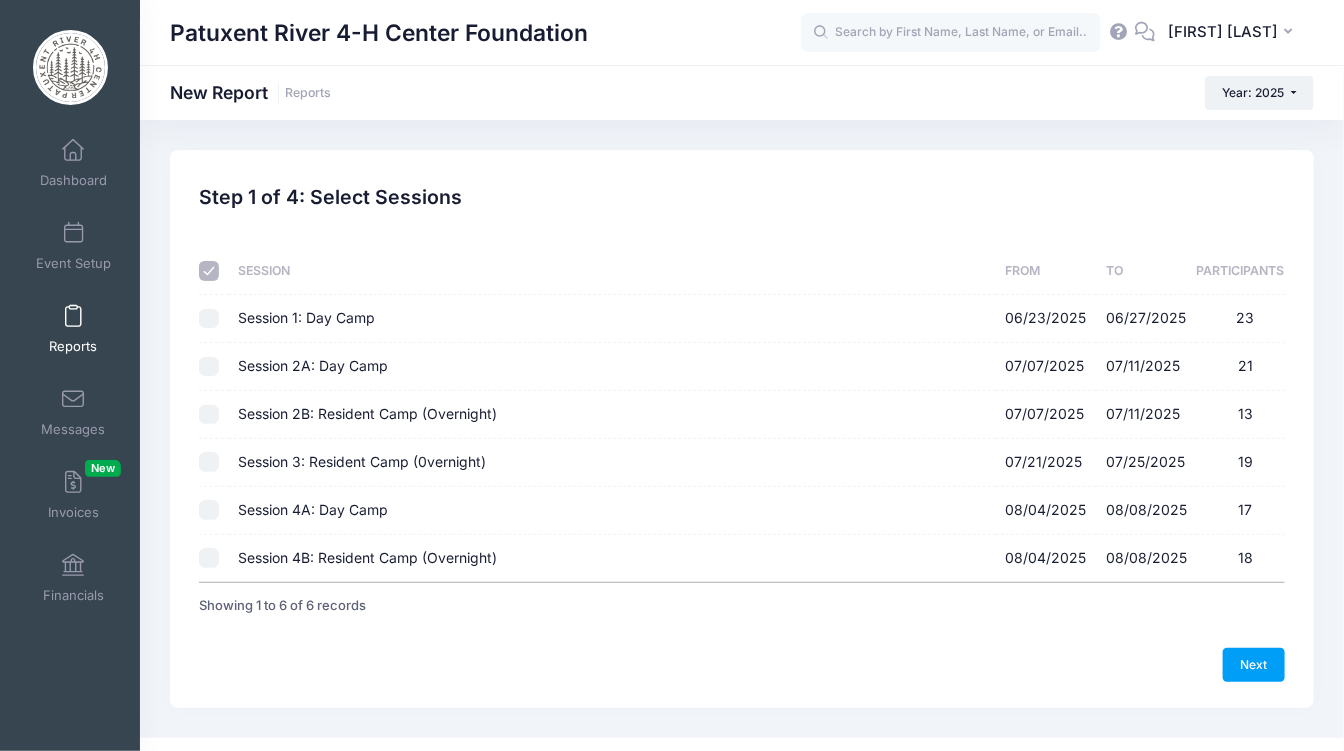 checkbox on "false" 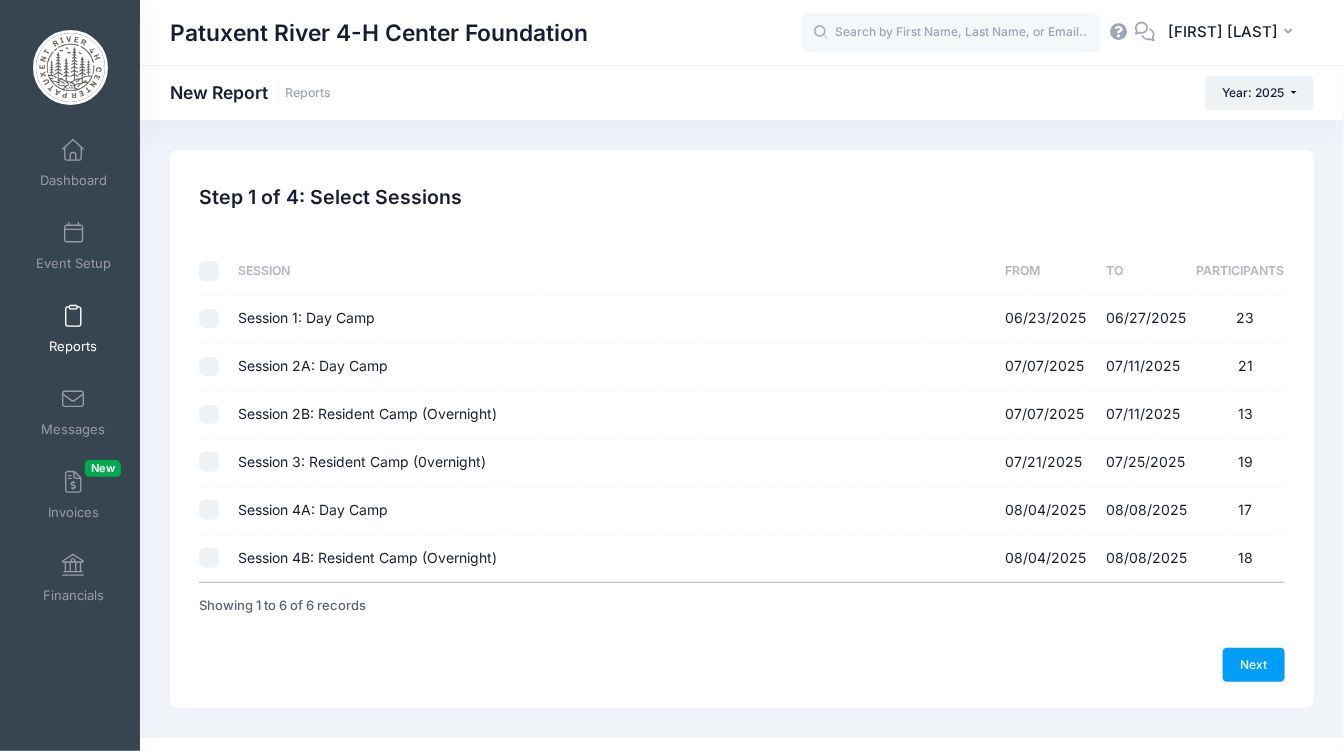 checkbox on "false" 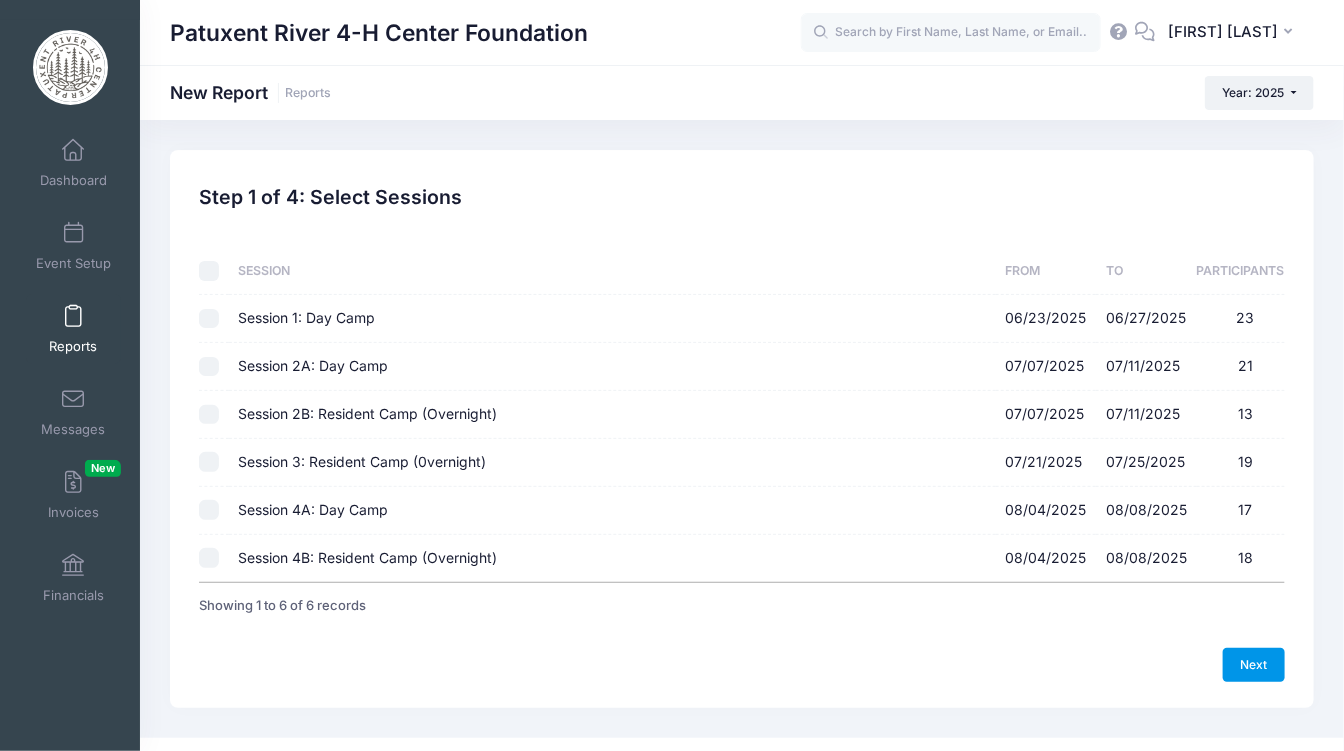 click on "Next" at bounding box center (1254, 665) 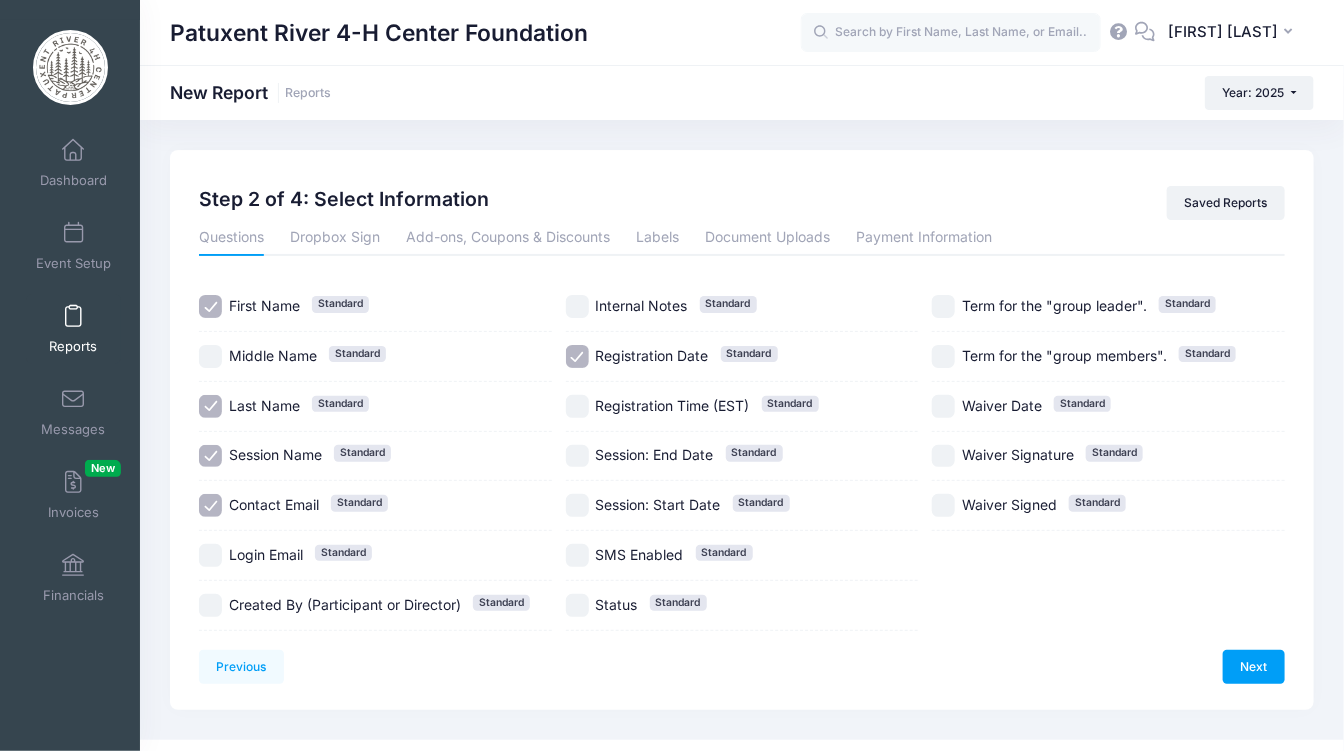 click on "Contact Email Standard" at bounding box center (210, 505) 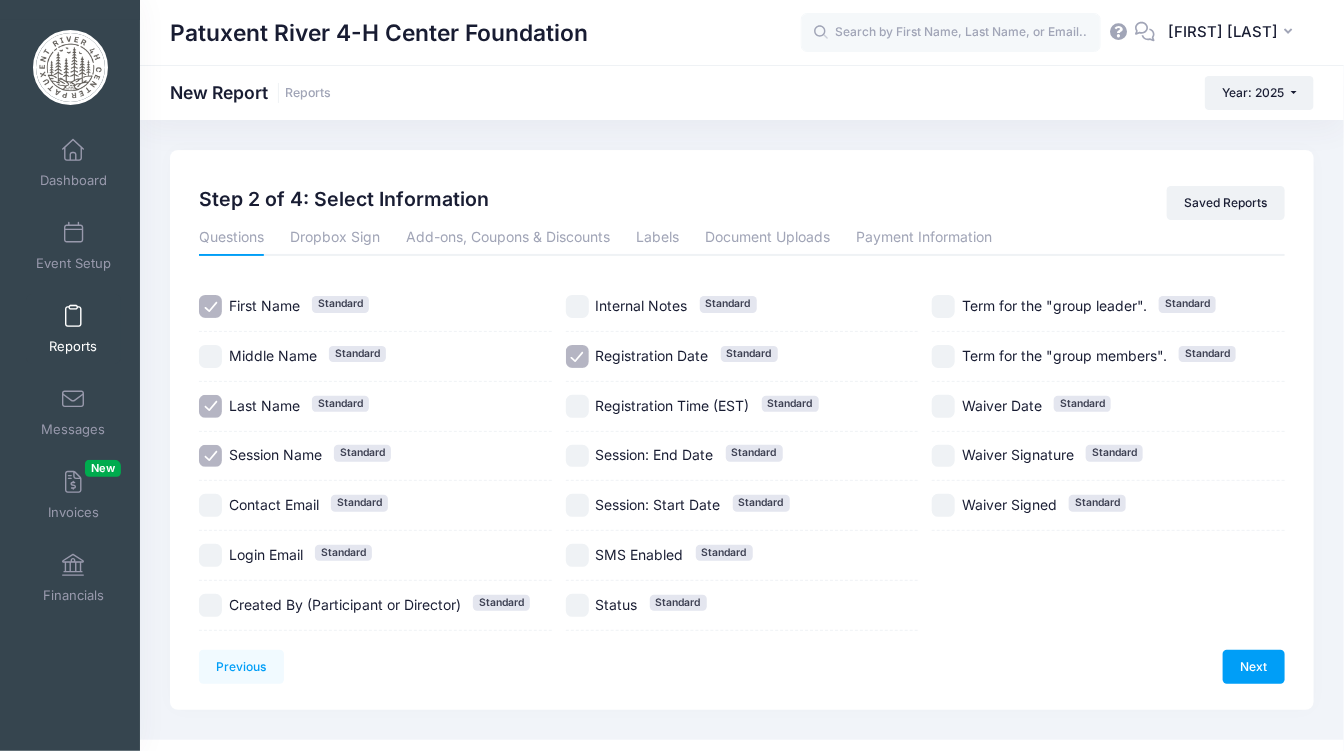 click on "Session Name Standard" at bounding box center (210, 456) 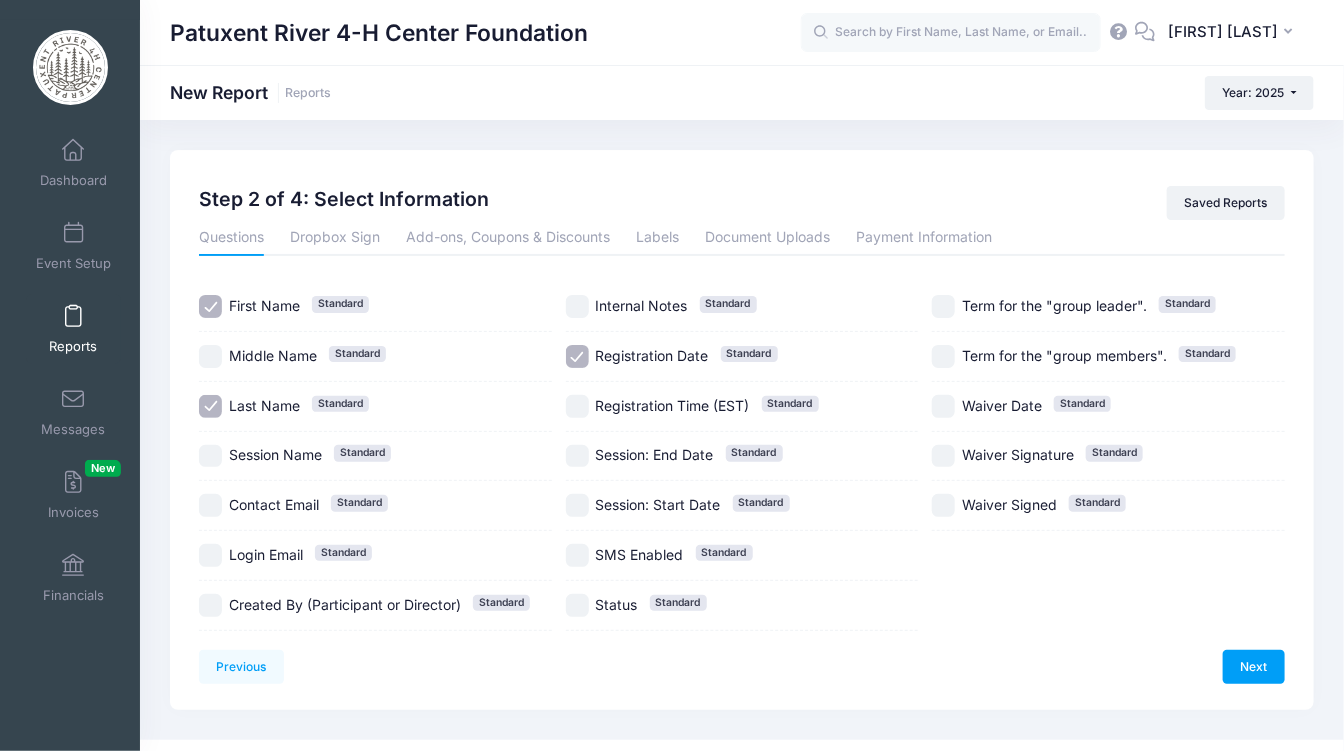 click on "Registration Date Standard" at bounding box center (577, 356) 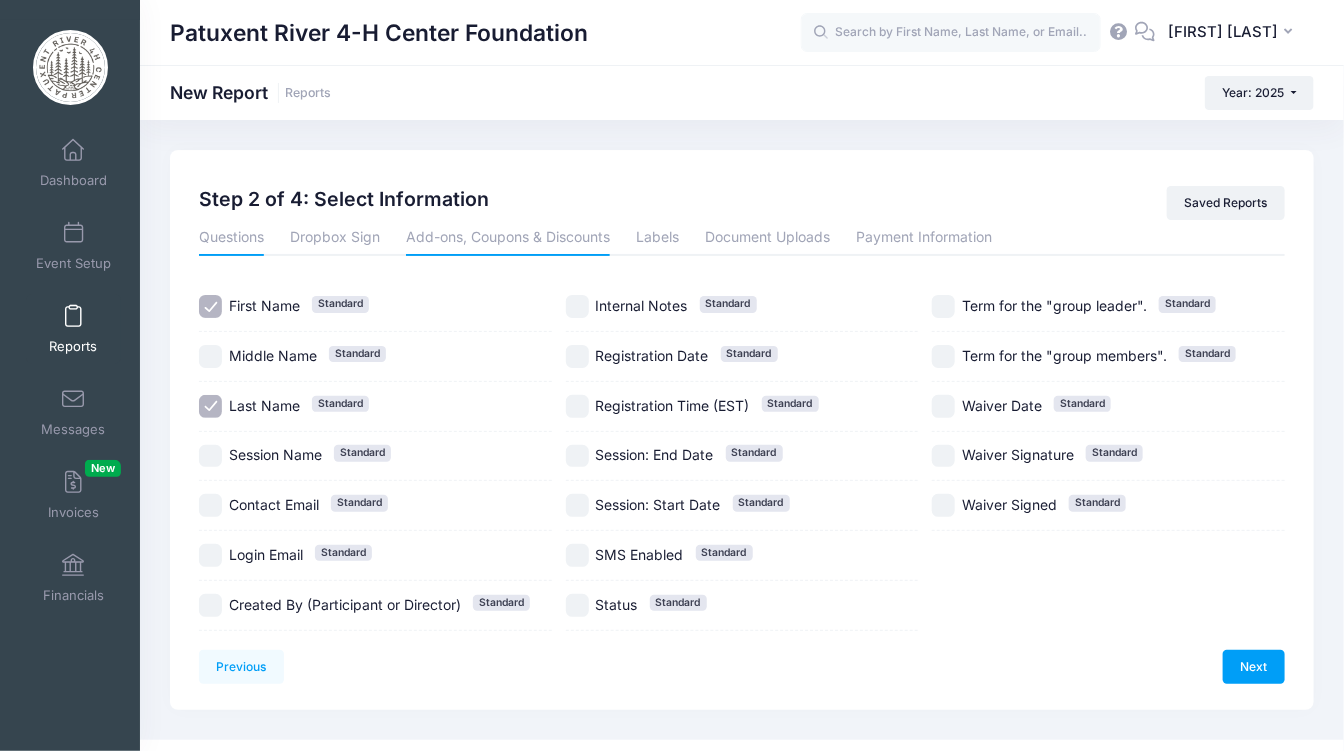 click on "Add-ons, Coupons & Discounts" at bounding box center [508, 238] 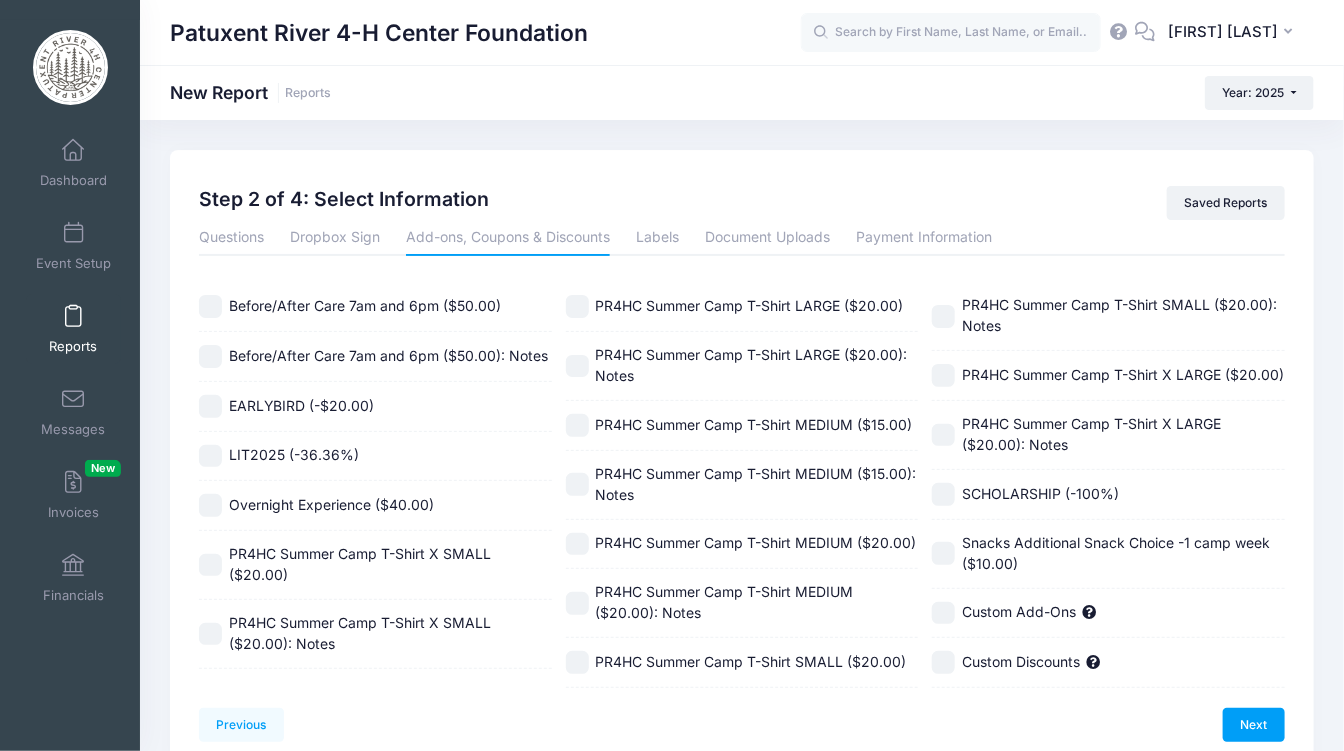 click on "Overnight Experience ($40.00)" at bounding box center [210, 505] 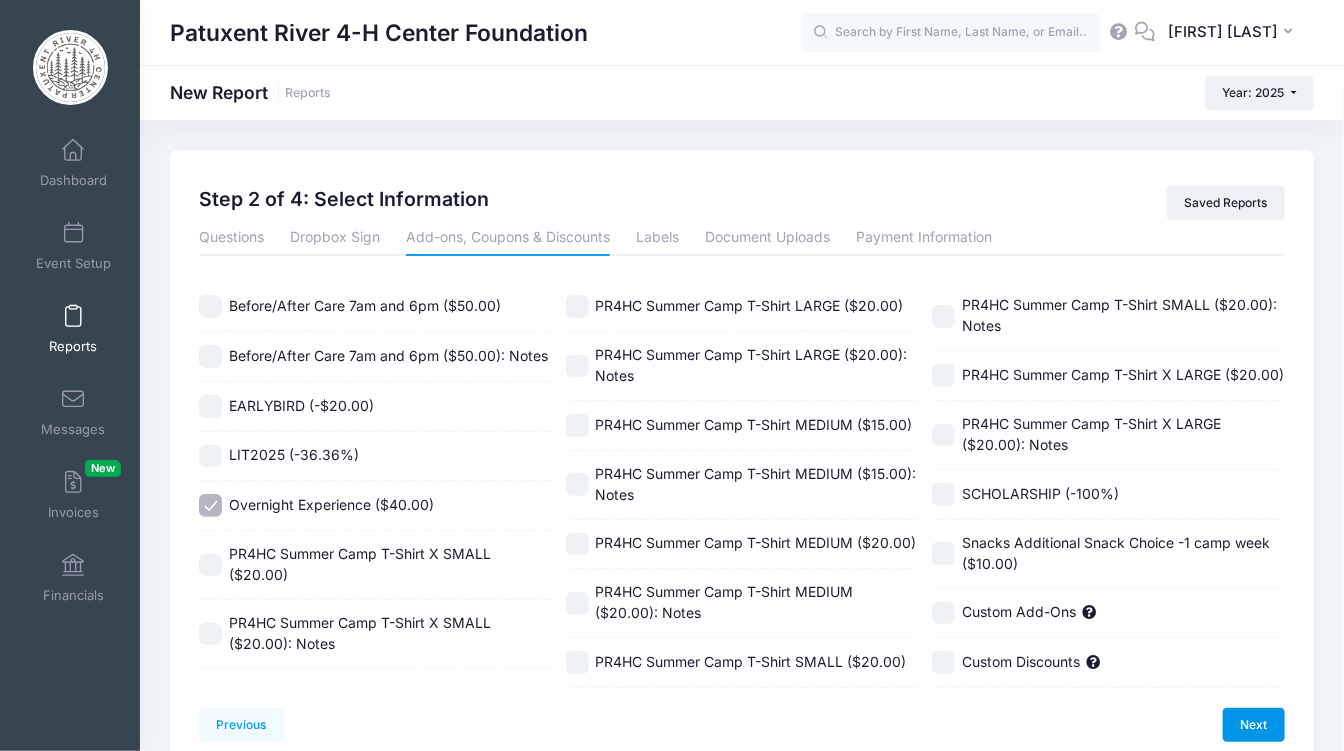click on "Next" at bounding box center (1254, 725) 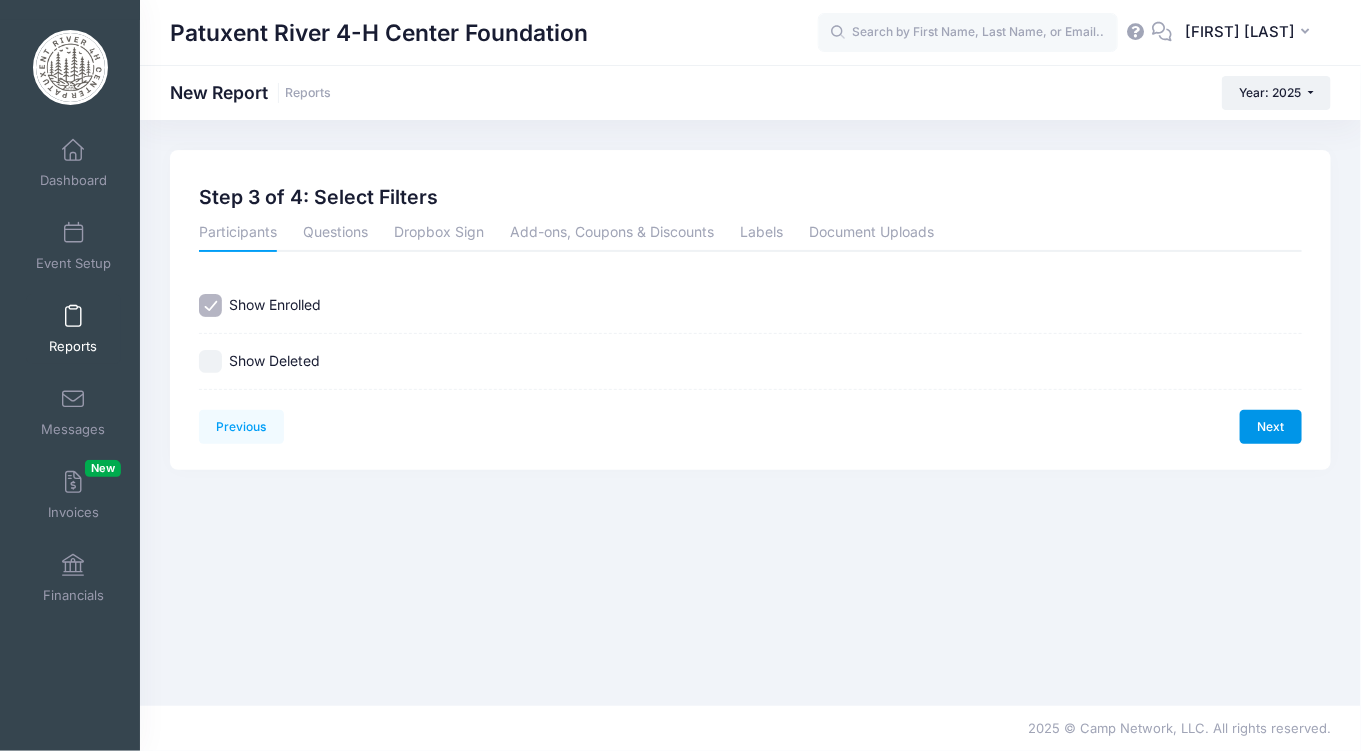 click on "Next" at bounding box center [1271, 427] 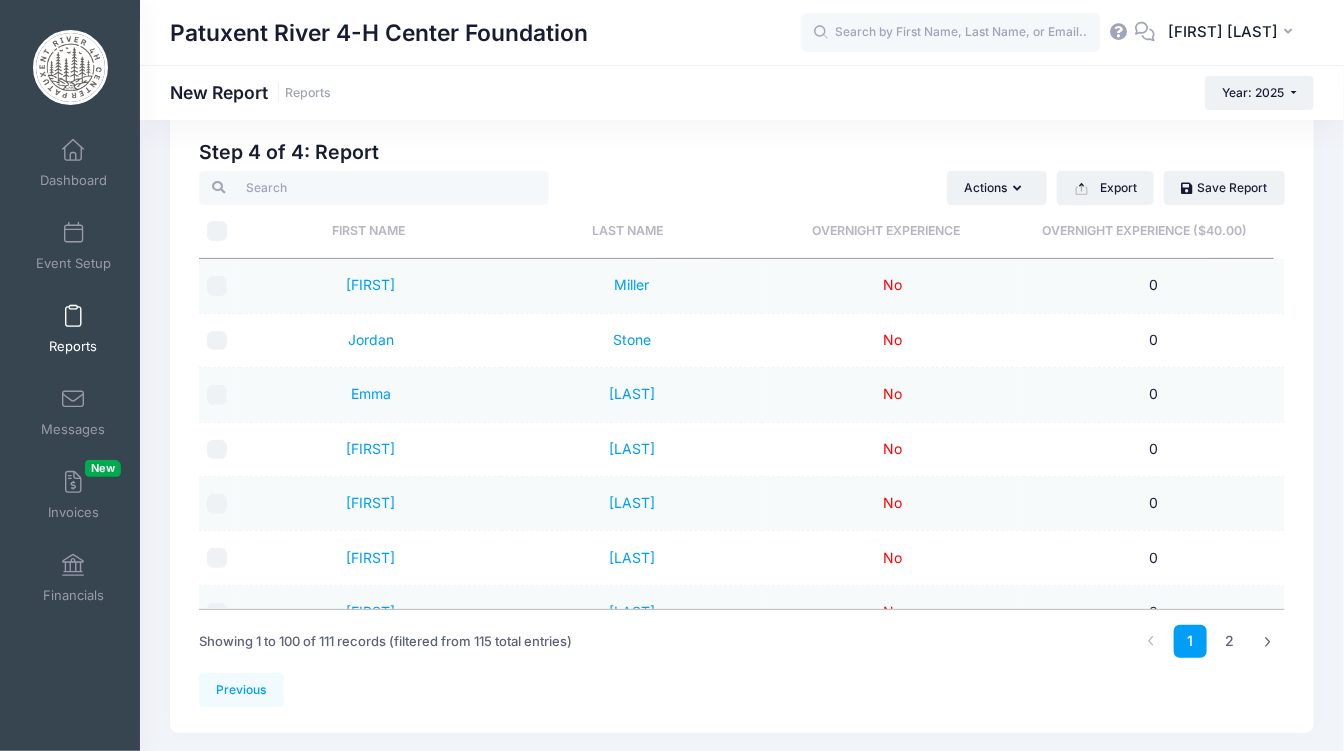 scroll, scrollTop: 60, scrollLeft: 0, axis: vertical 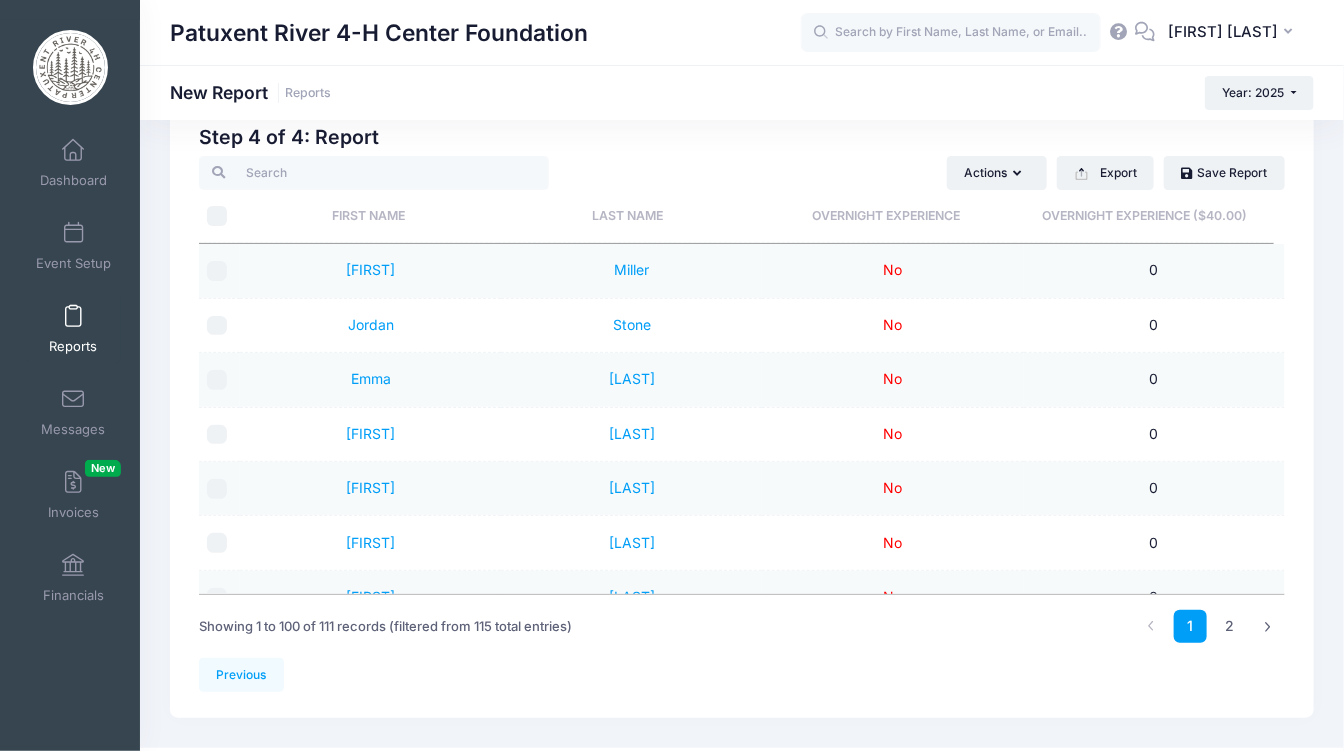 click on "Overnight Experience" at bounding box center (886, 216) 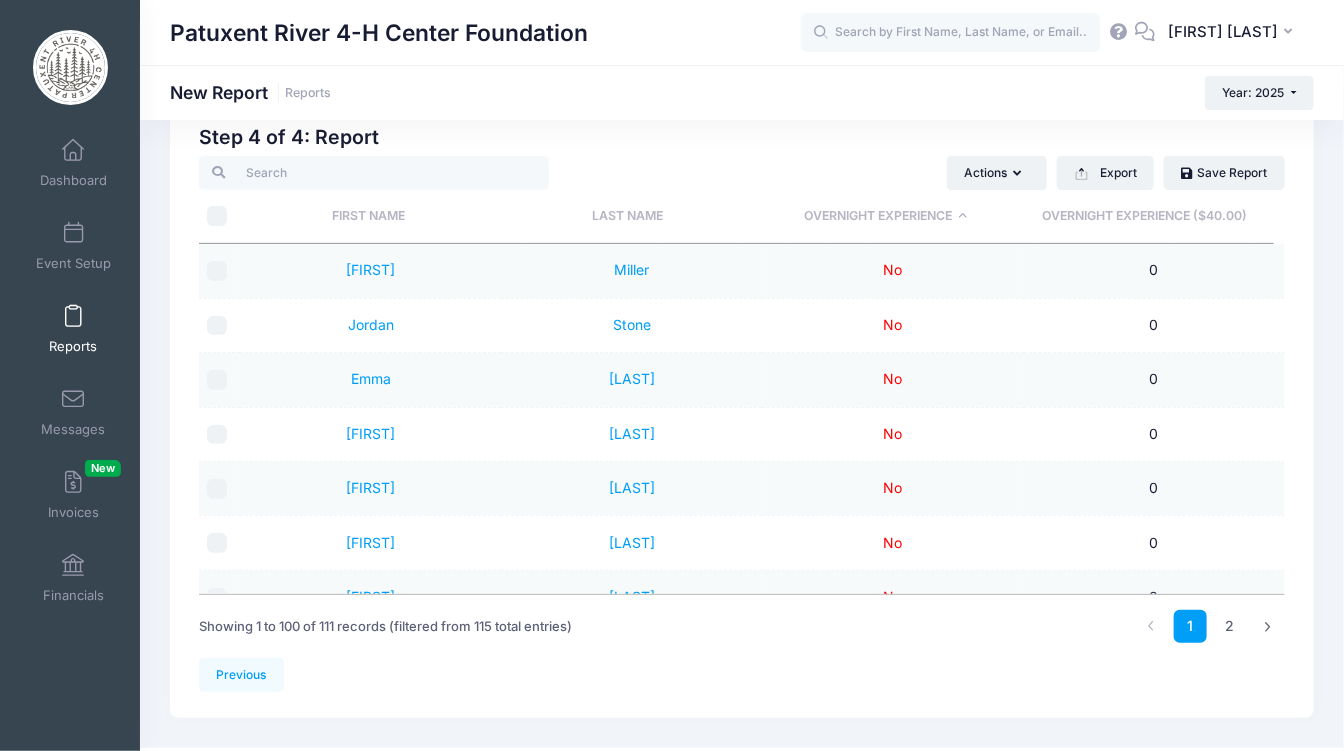 click on "Overnight Experience" at bounding box center (886, 216) 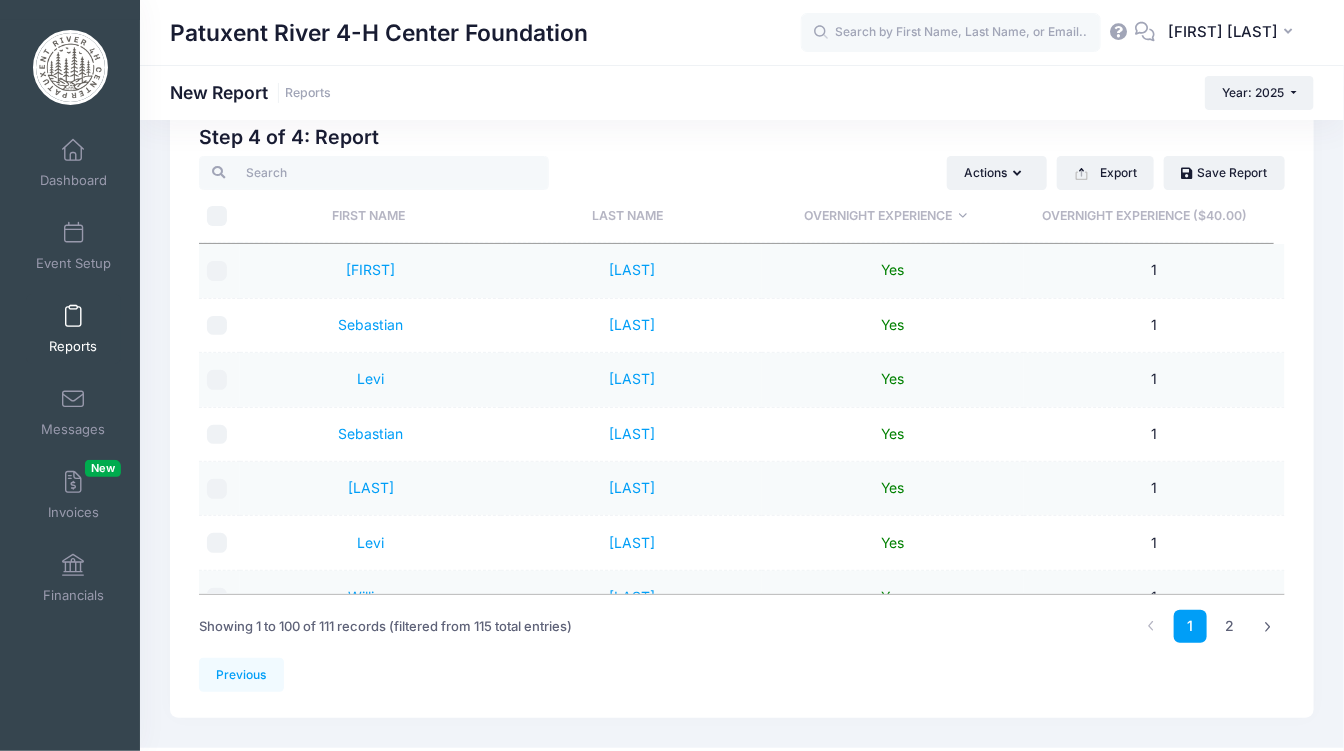 scroll, scrollTop: 102, scrollLeft: 0, axis: vertical 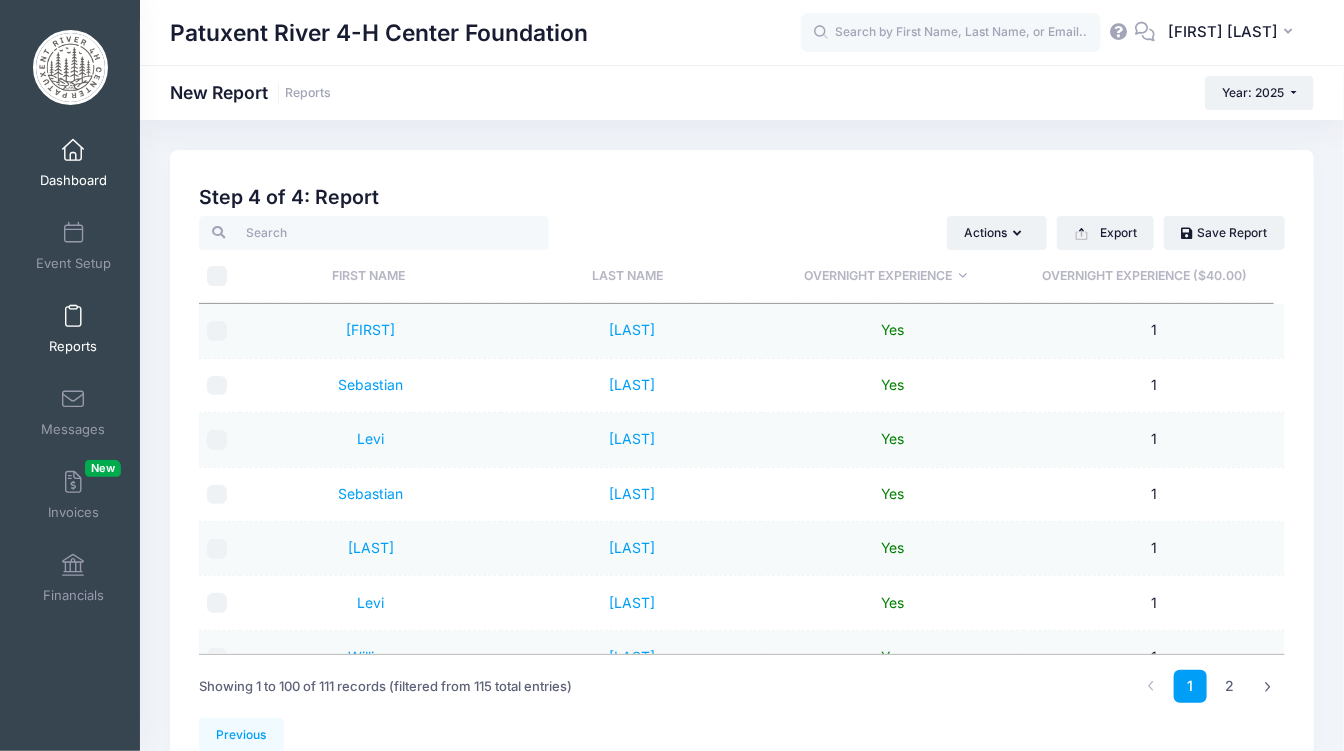 click at bounding box center [73, 151] 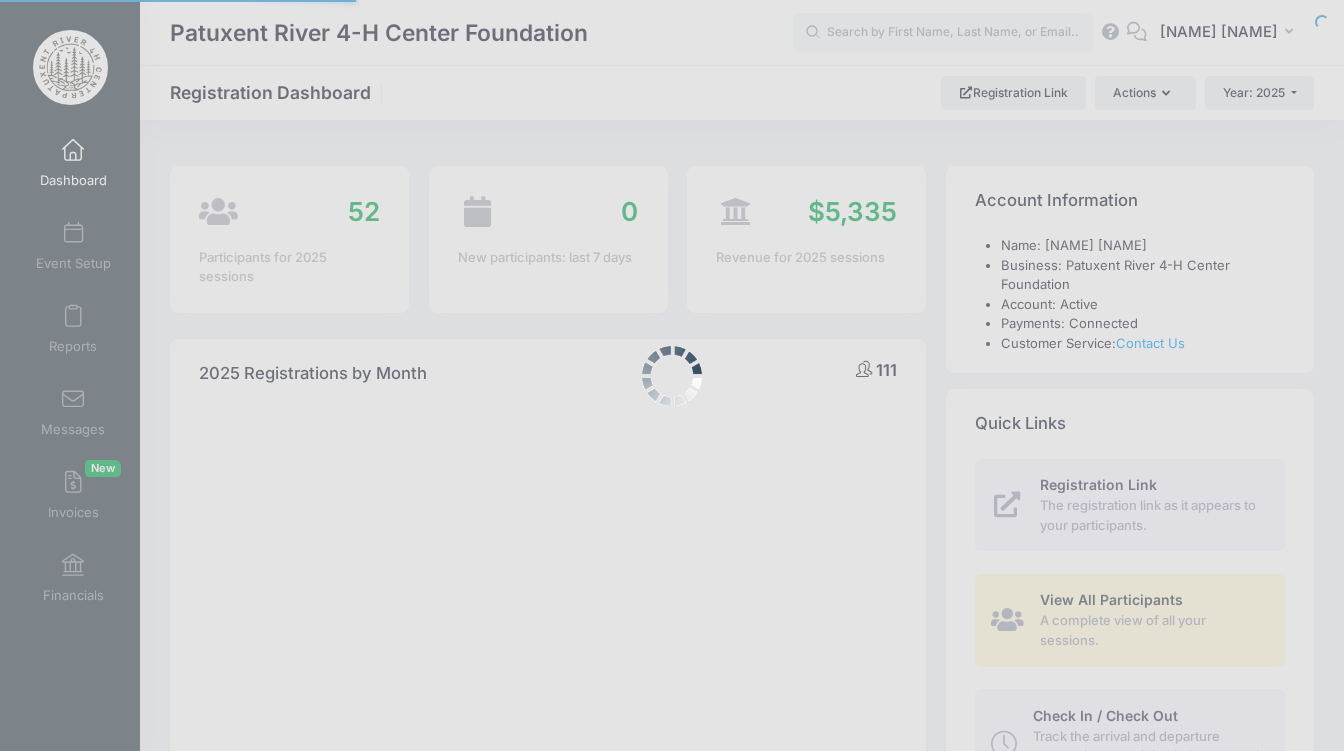 select 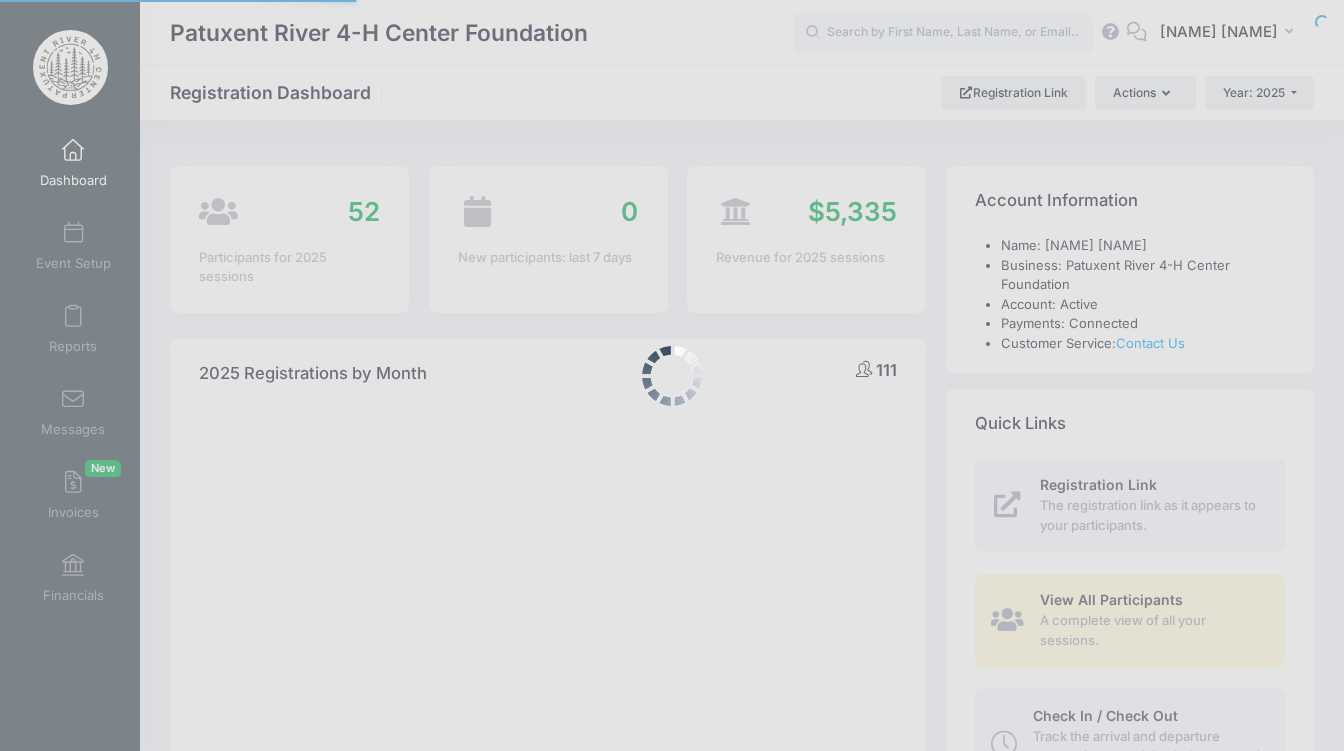 scroll, scrollTop: 0, scrollLeft: 0, axis: both 